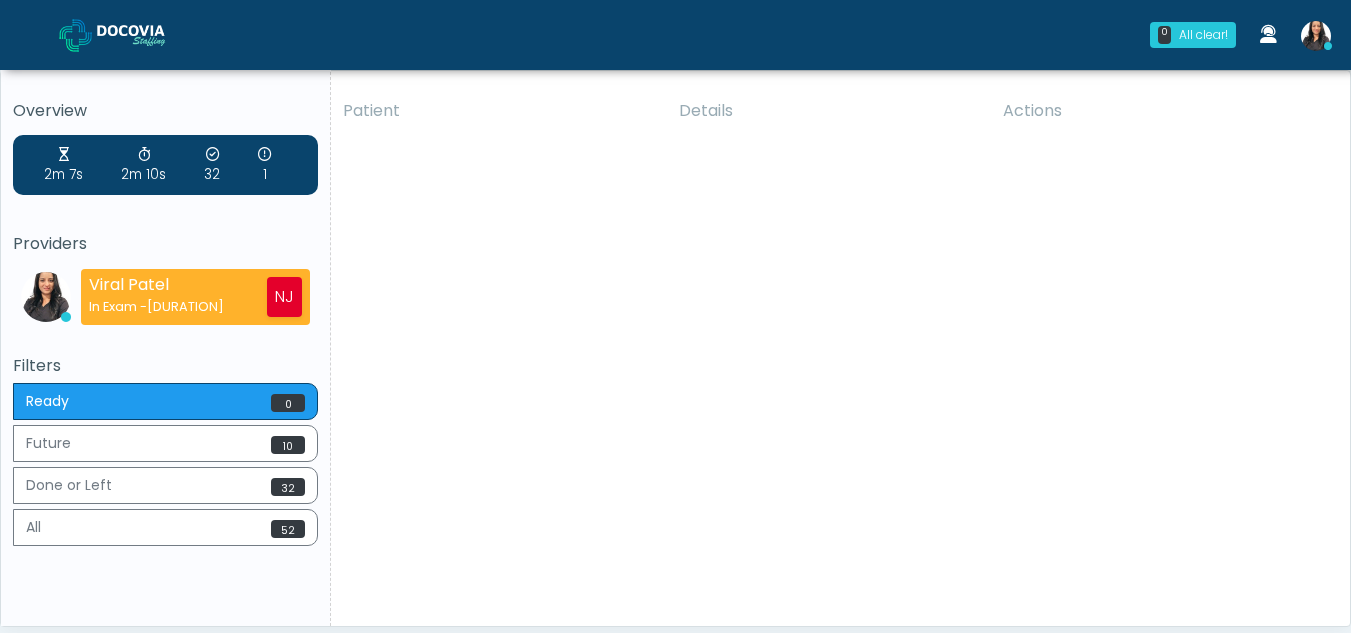 scroll, scrollTop: 0, scrollLeft: 0, axis: both 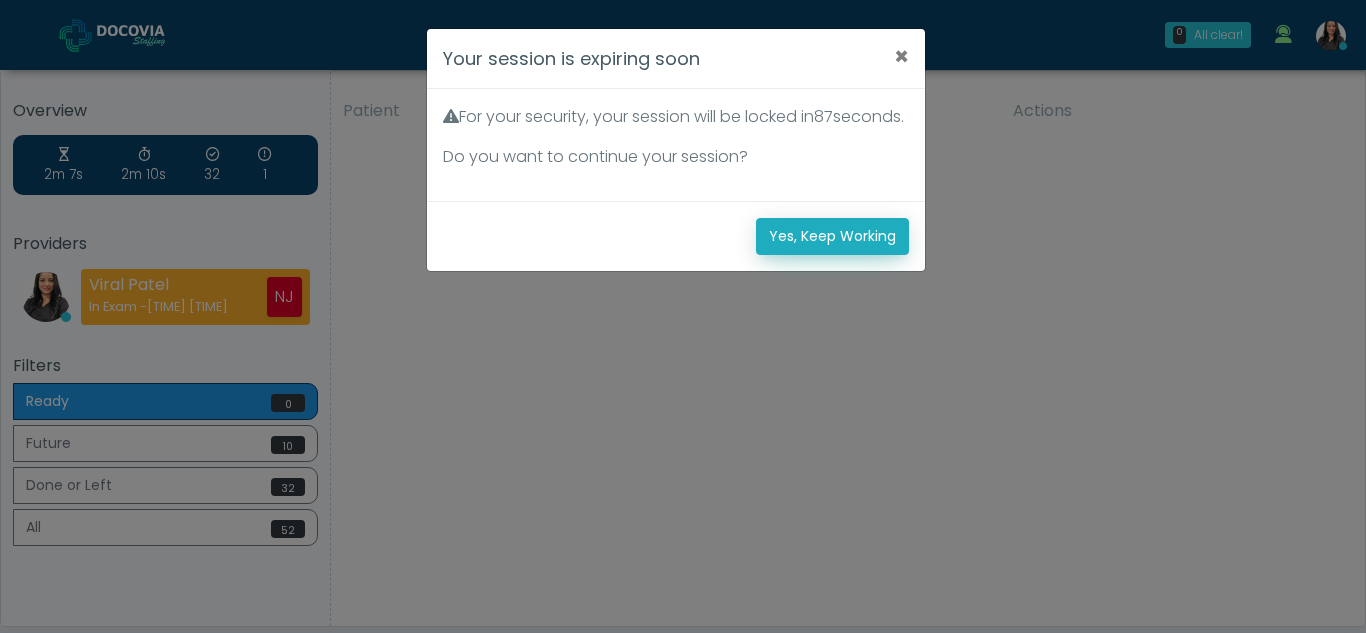 click on "Yes, Keep Working" at bounding box center [832, 236] 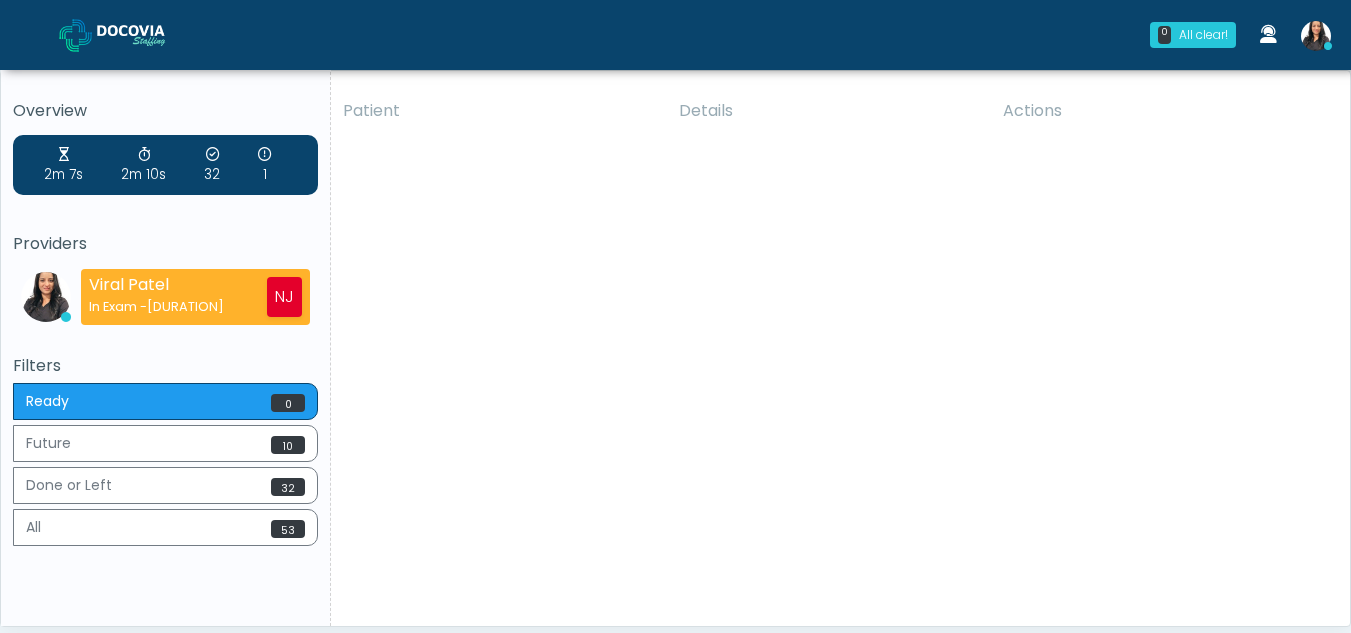 scroll, scrollTop: 0, scrollLeft: 0, axis: both 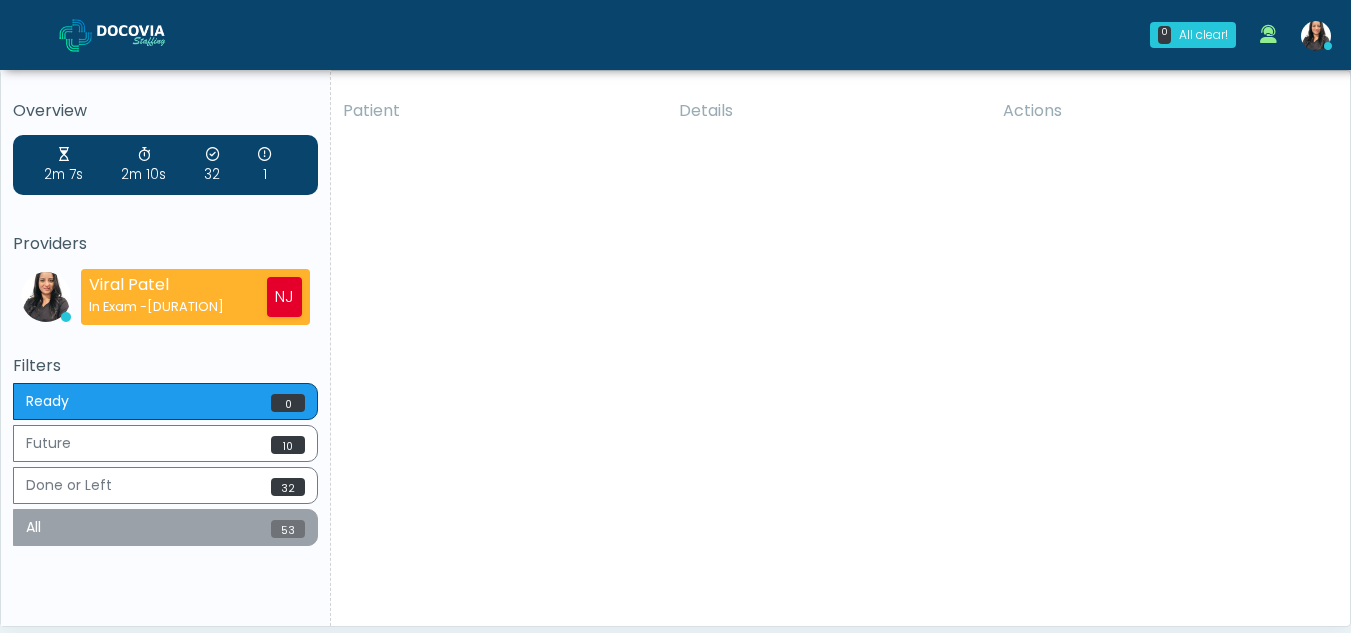 click on "All
53" at bounding box center (165, 527) 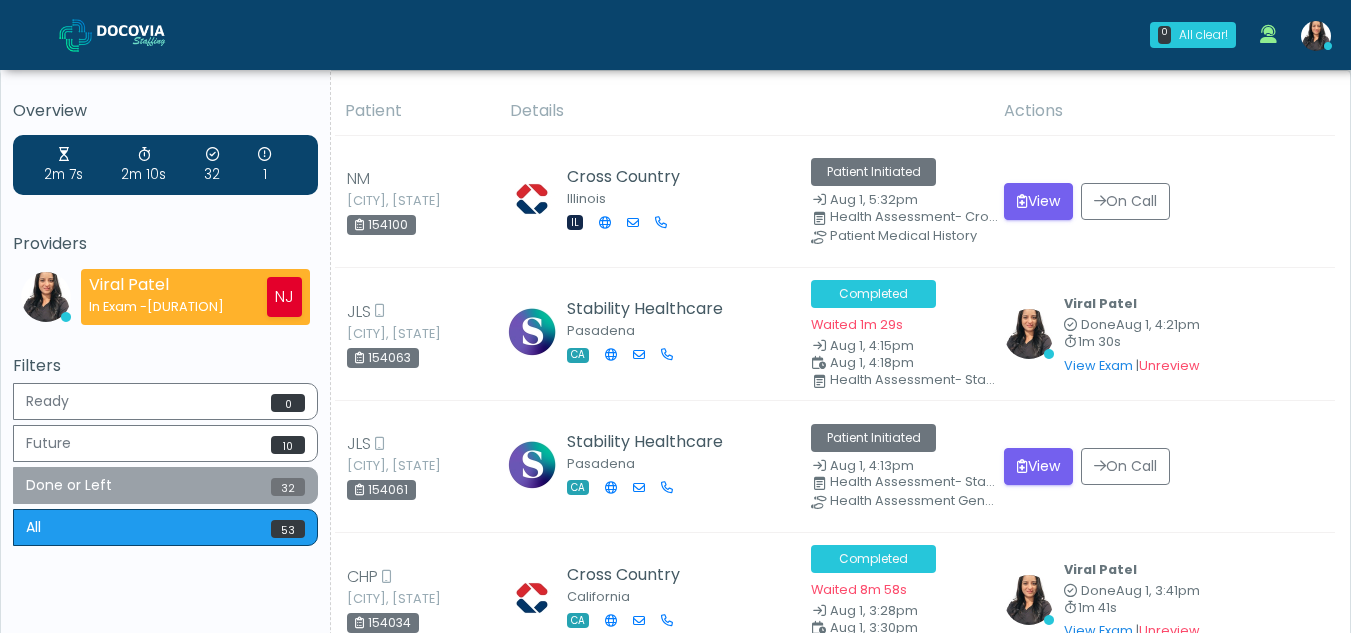 click on "Done or Left
32" at bounding box center (165, 485) 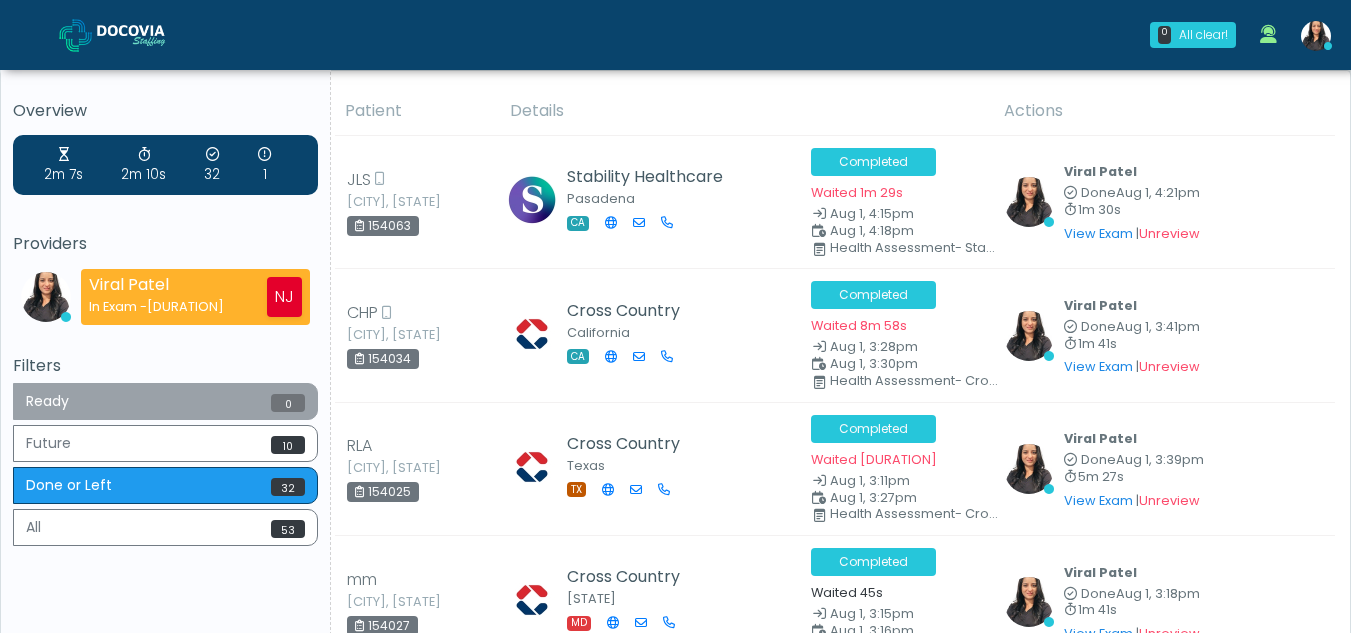 click on "Ready
0" at bounding box center (165, 401) 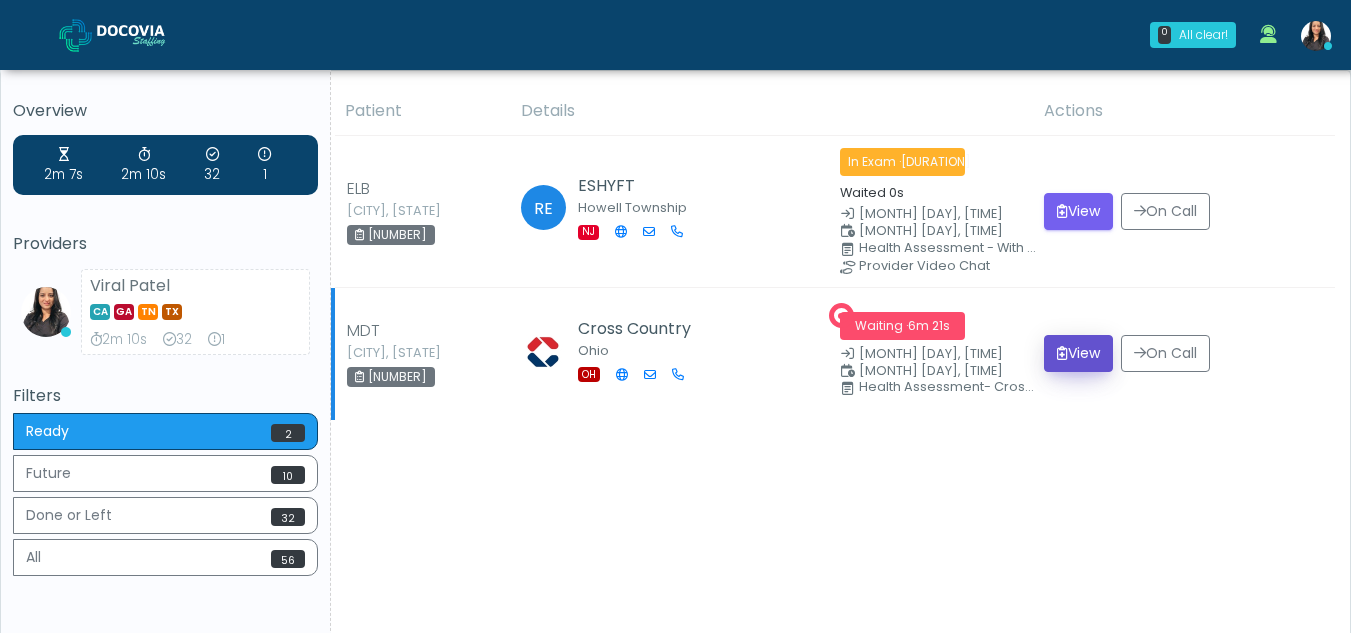 click on "View" at bounding box center (1078, 353) 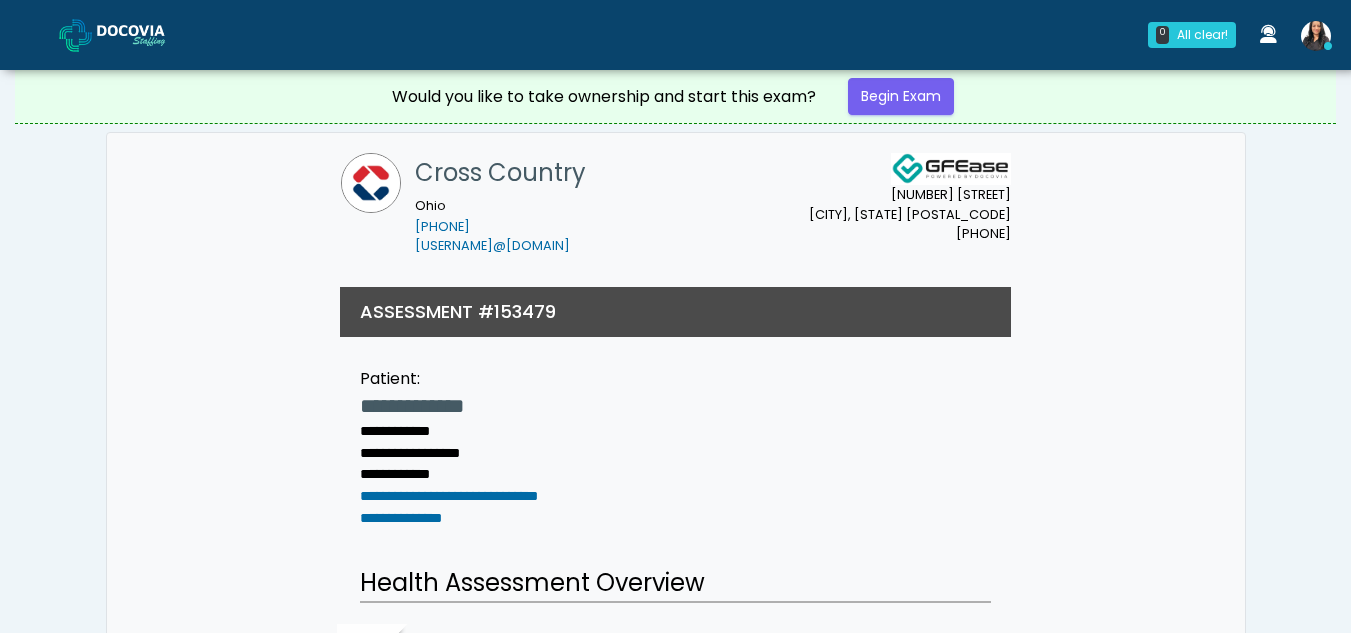 scroll, scrollTop: 0, scrollLeft: 0, axis: both 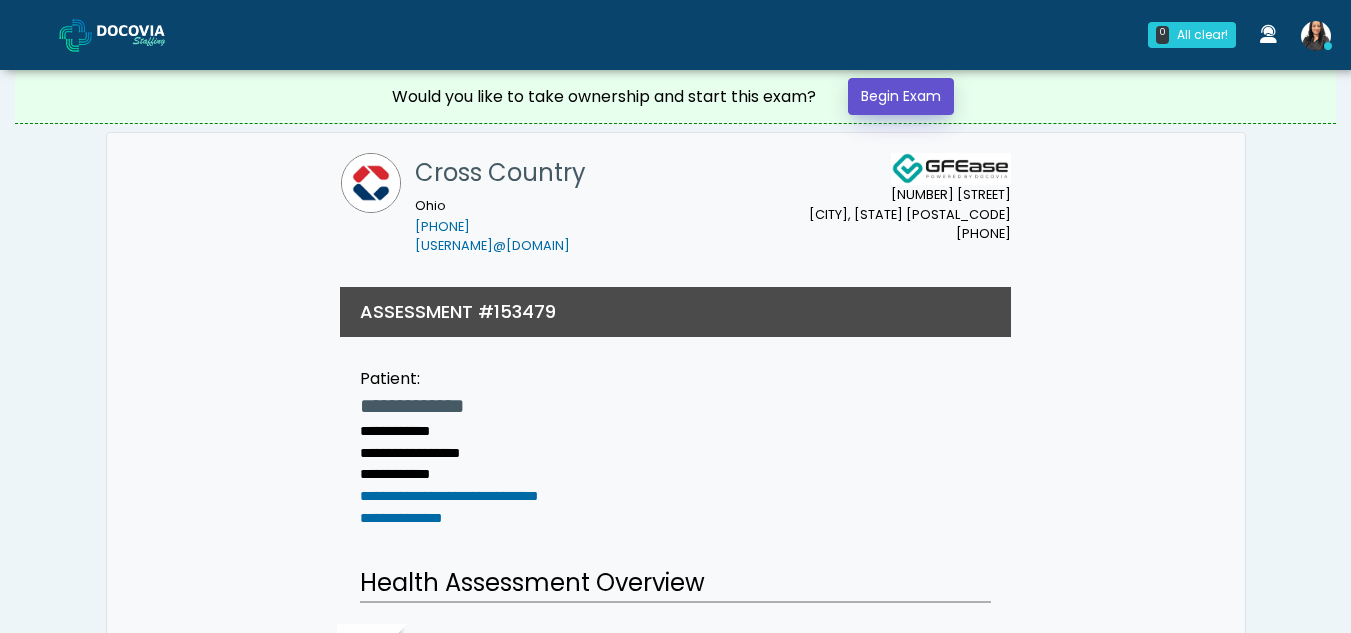 click on "Begin Exam" at bounding box center (901, 96) 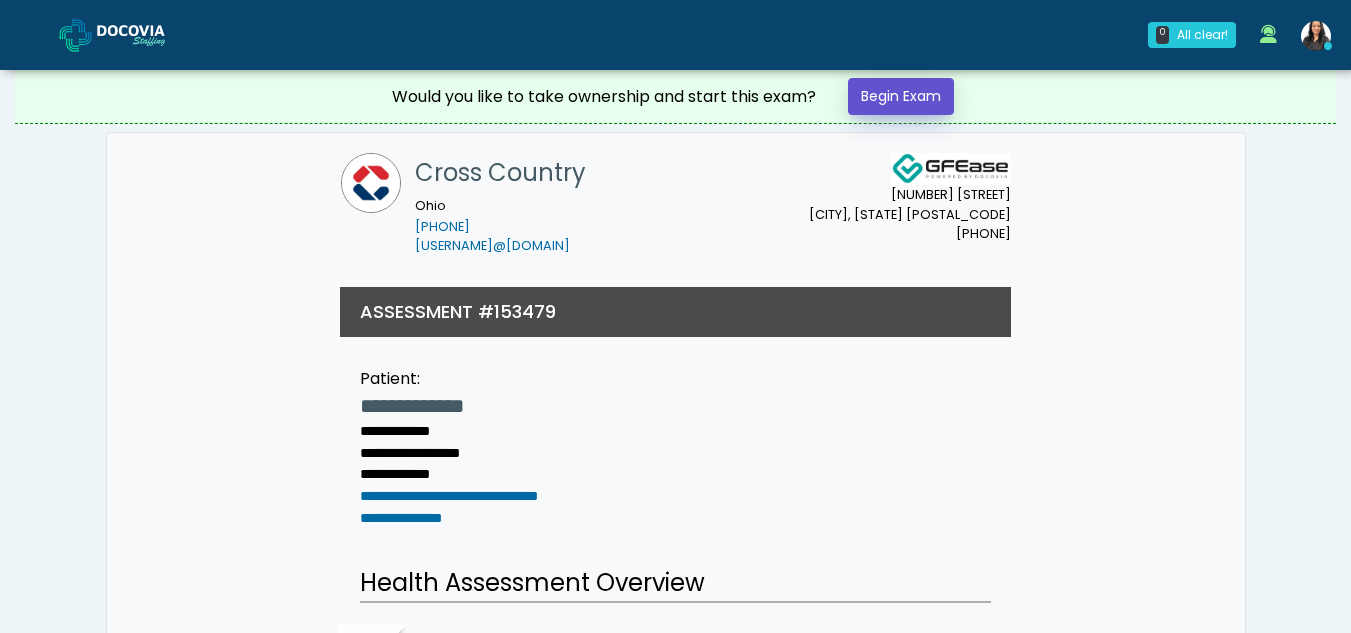 scroll, scrollTop: 0, scrollLeft: 0, axis: both 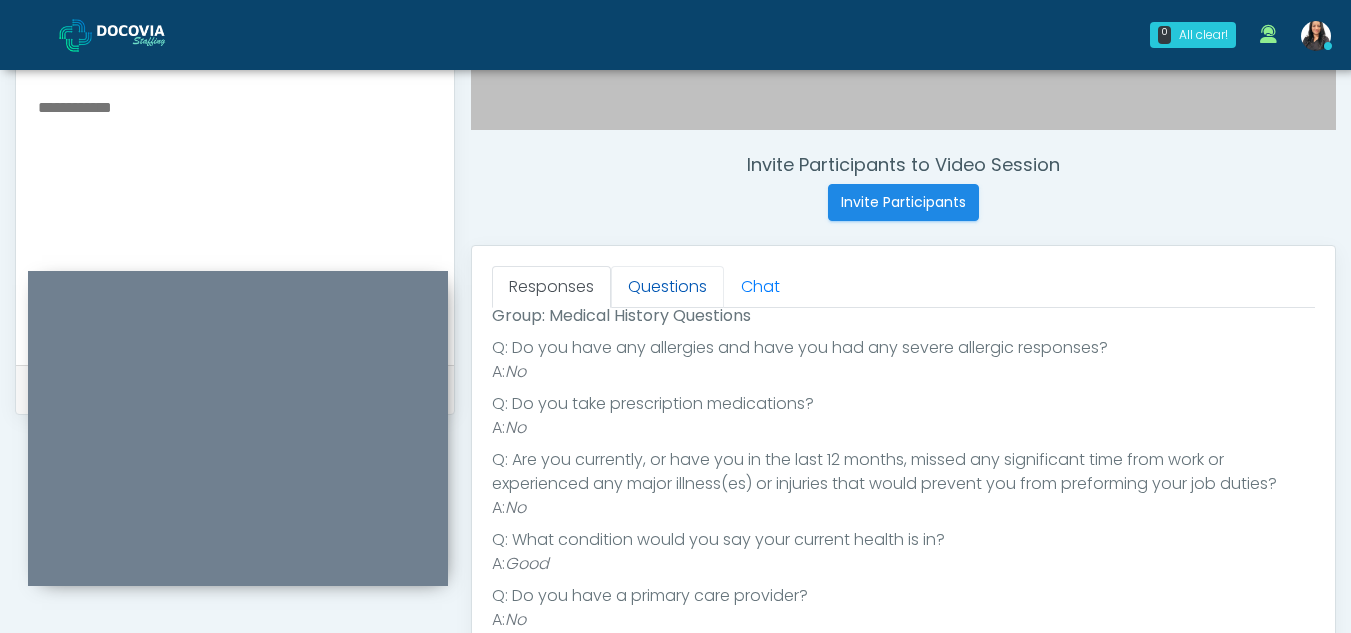 click on "Questions" at bounding box center [667, 287] 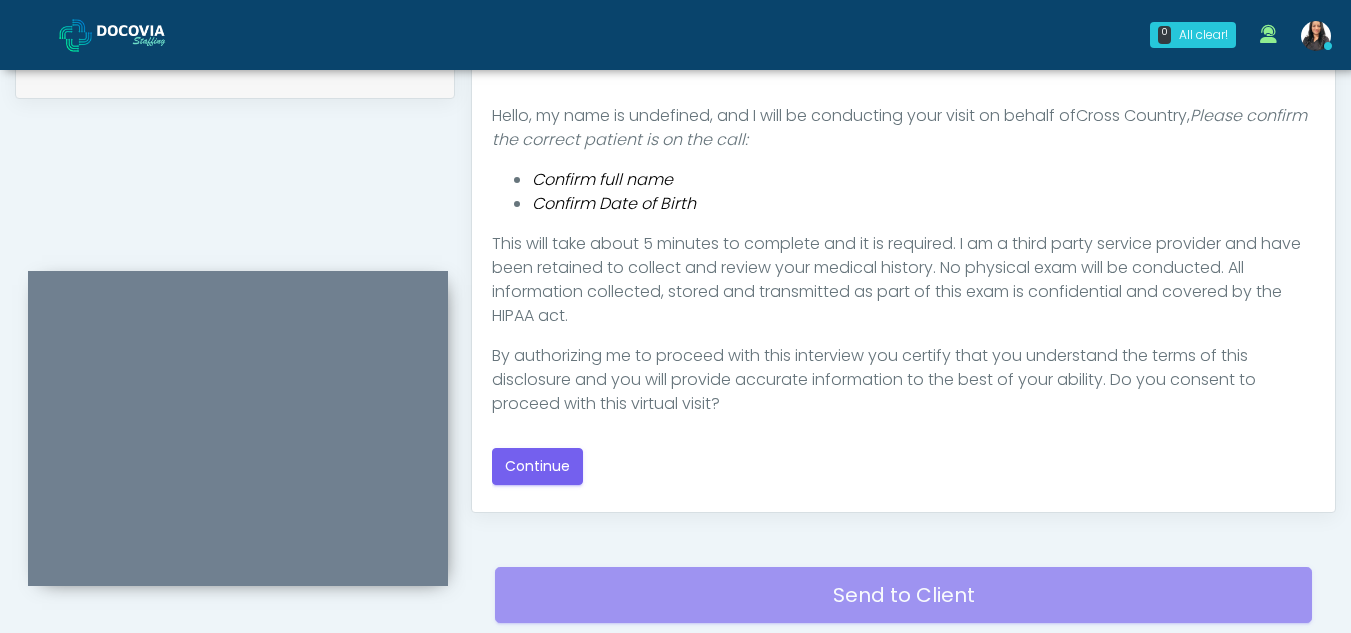 scroll, scrollTop: 1033, scrollLeft: 0, axis: vertical 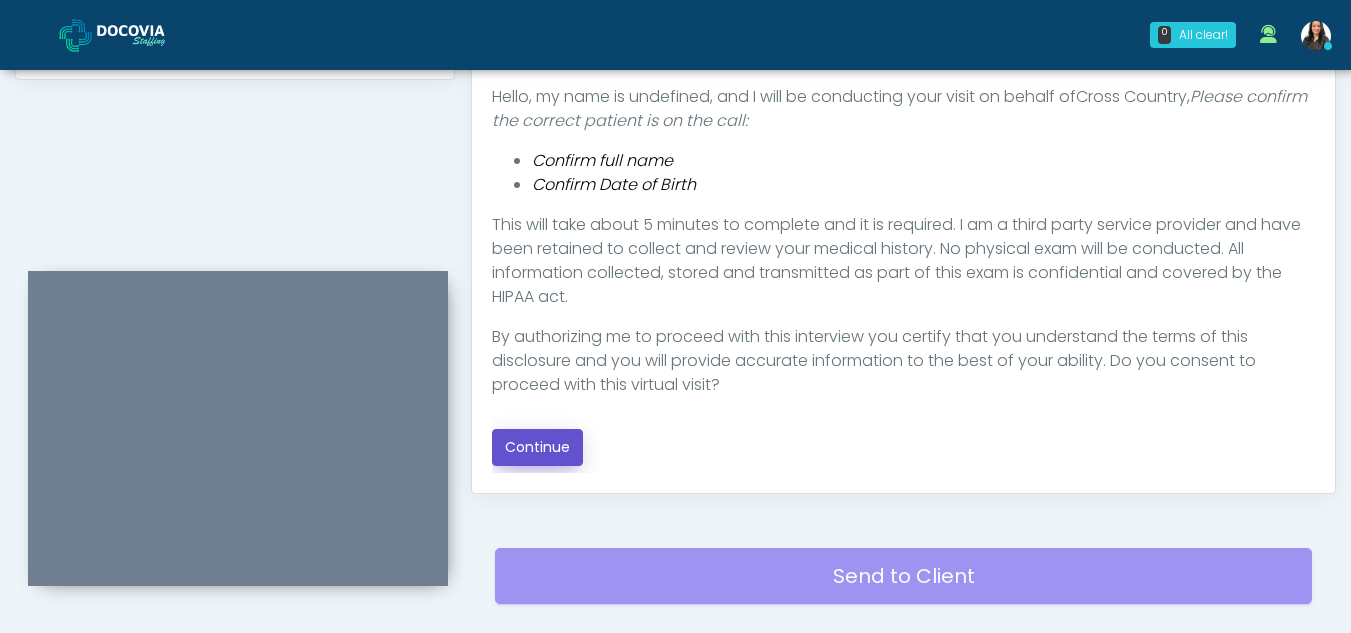 click on "Continue" at bounding box center [537, 447] 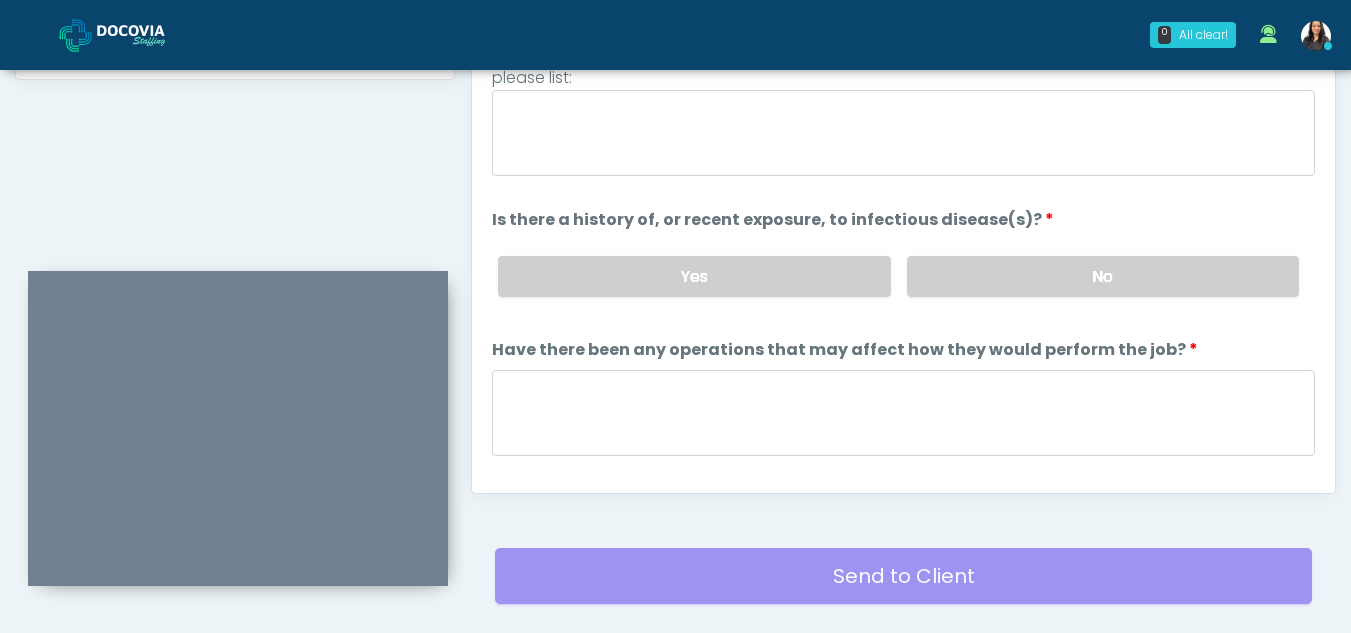 scroll, scrollTop: 1162, scrollLeft: 0, axis: vertical 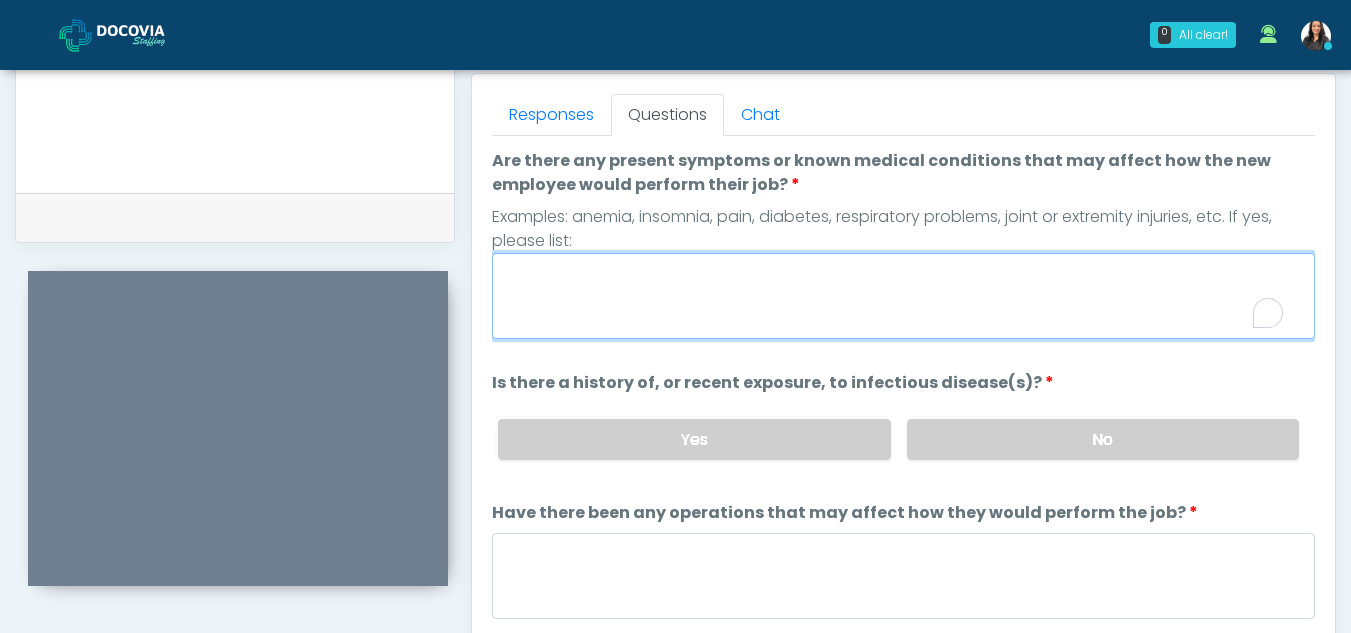 click on "Are there any present symptoms or known medical conditions that may affect how the new employee would perform their job?" at bounding box center (903, 296) 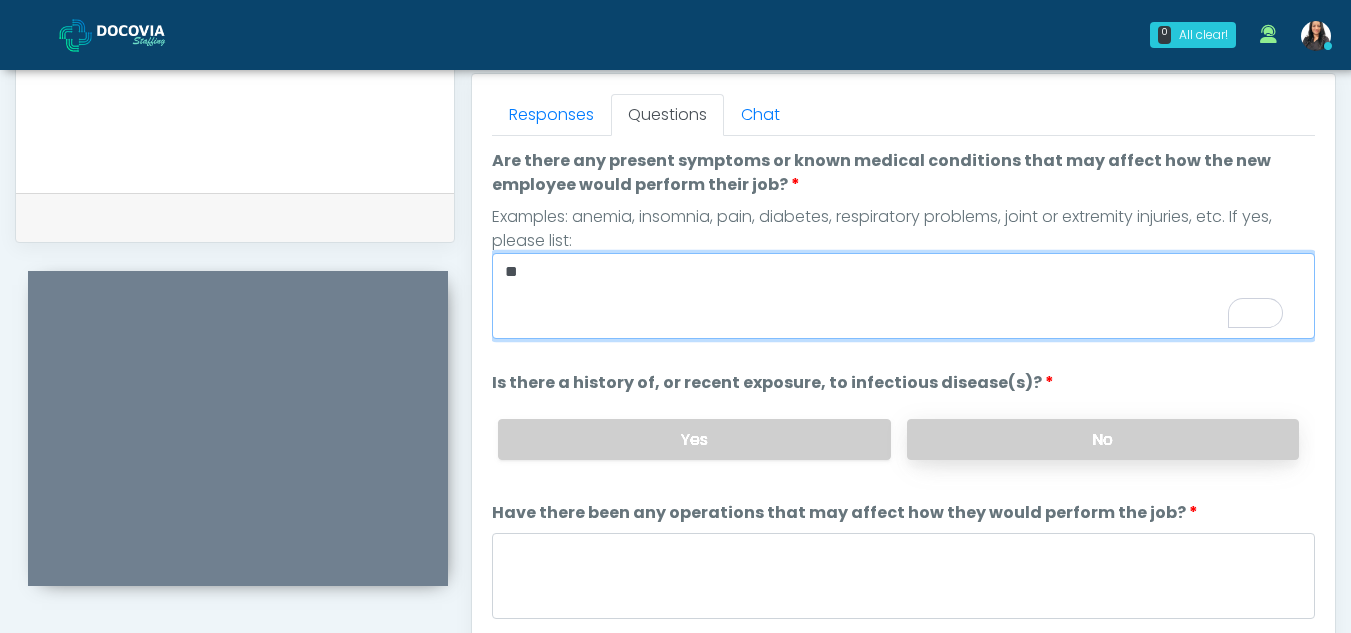 type on "**" 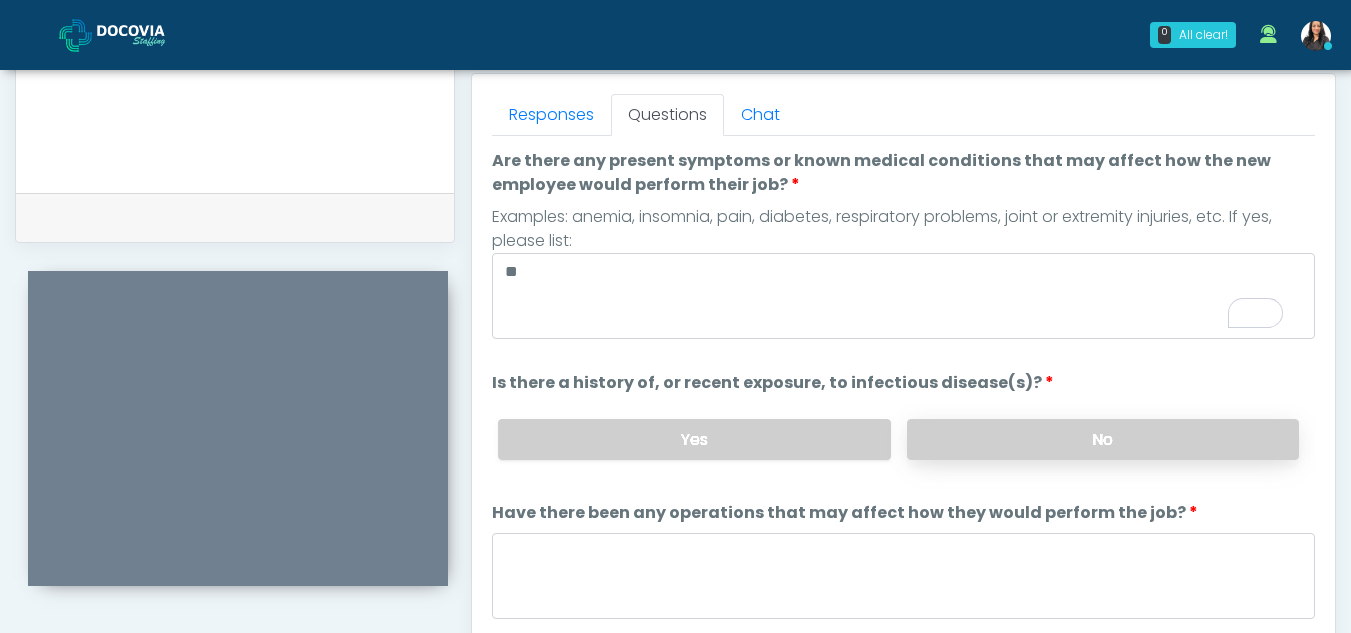 click on "No" at bounding box center (1103, 439) 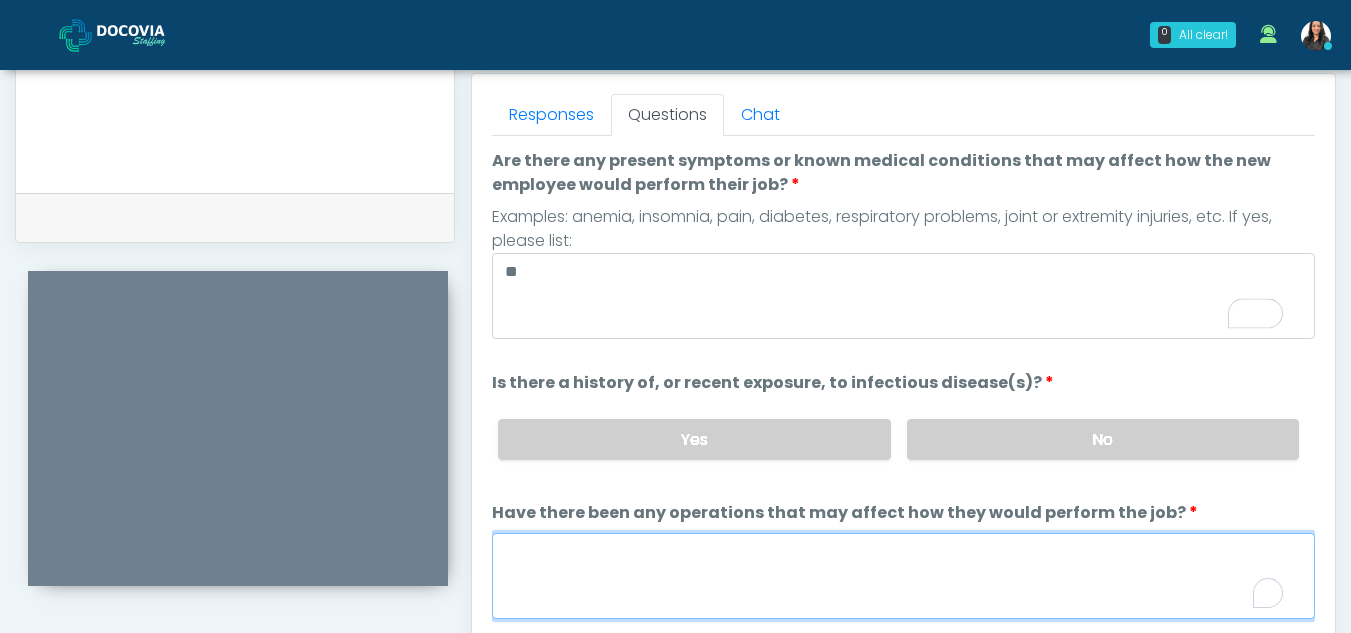 click on "Have there been any operations that may affect how they would perform the job?" at bounding box center (903, 576) 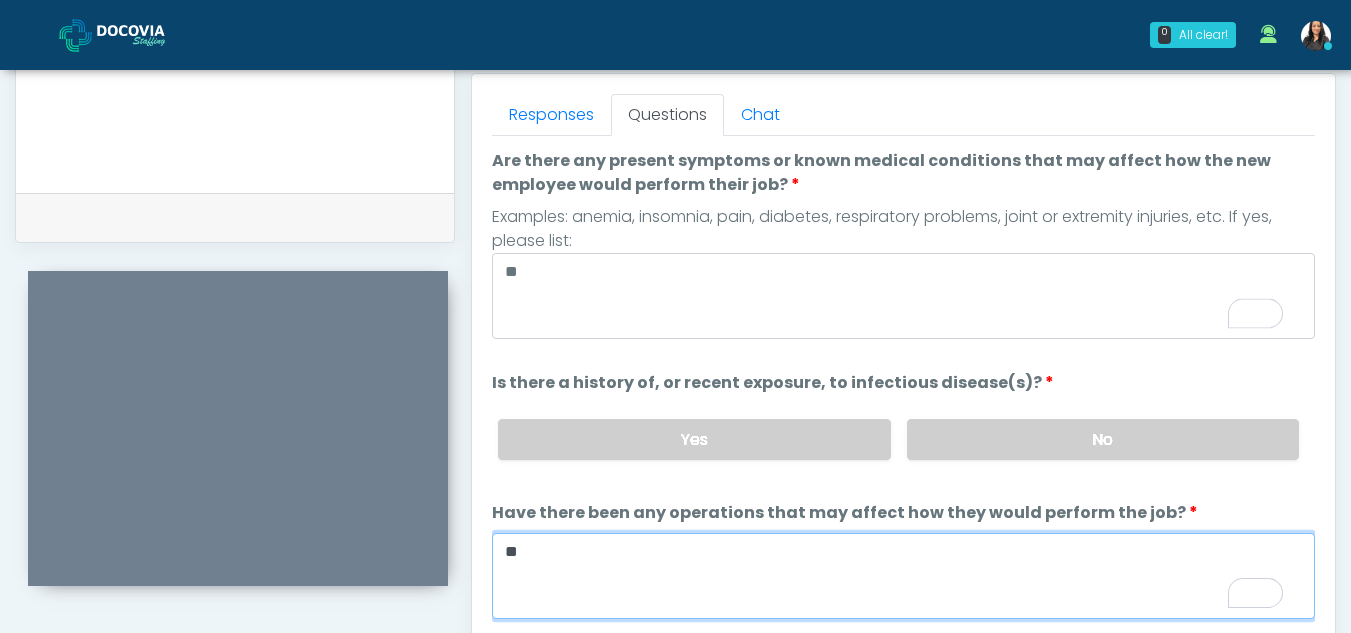 type on "**" 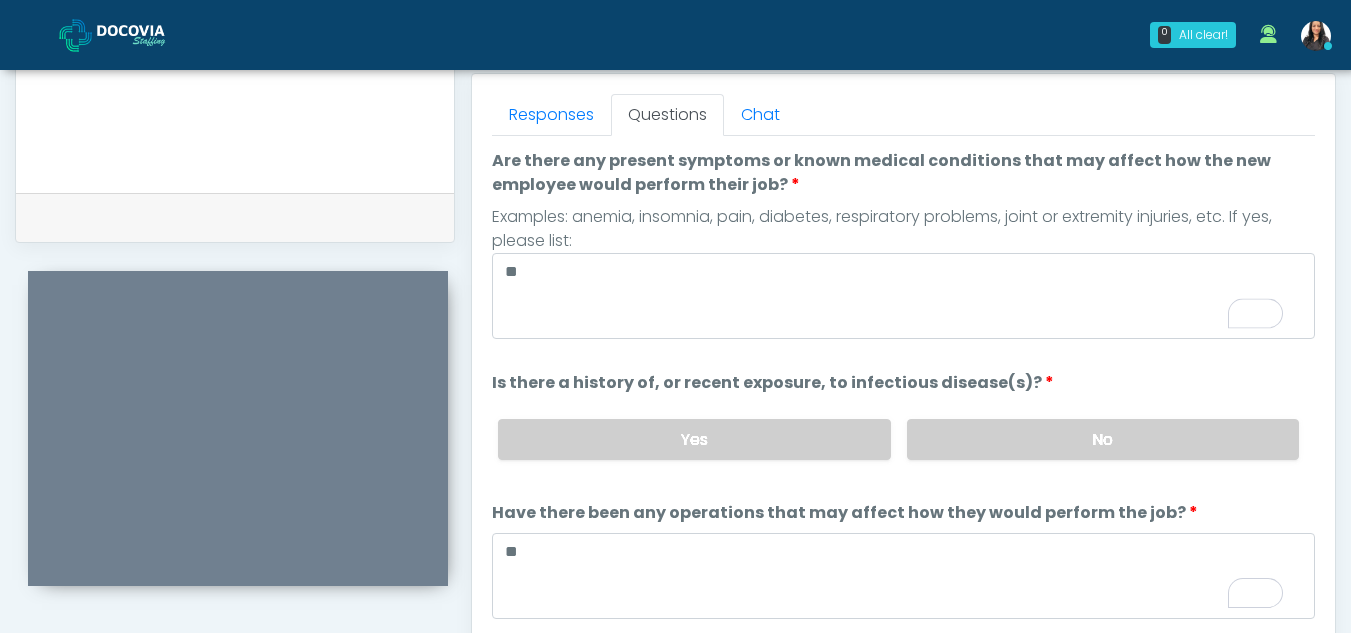 scroll, scrollTop: 129, scrollLeft: 0, axis: vertical 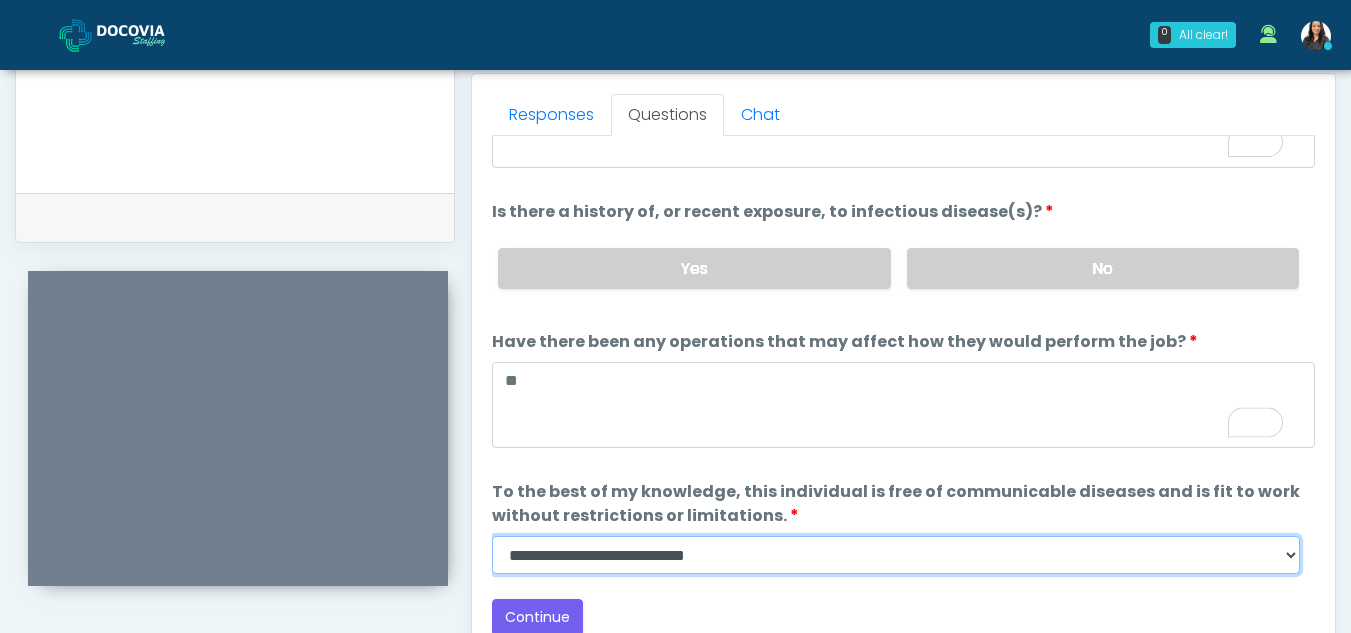 click on "**********" at bounding box center [896, 555] 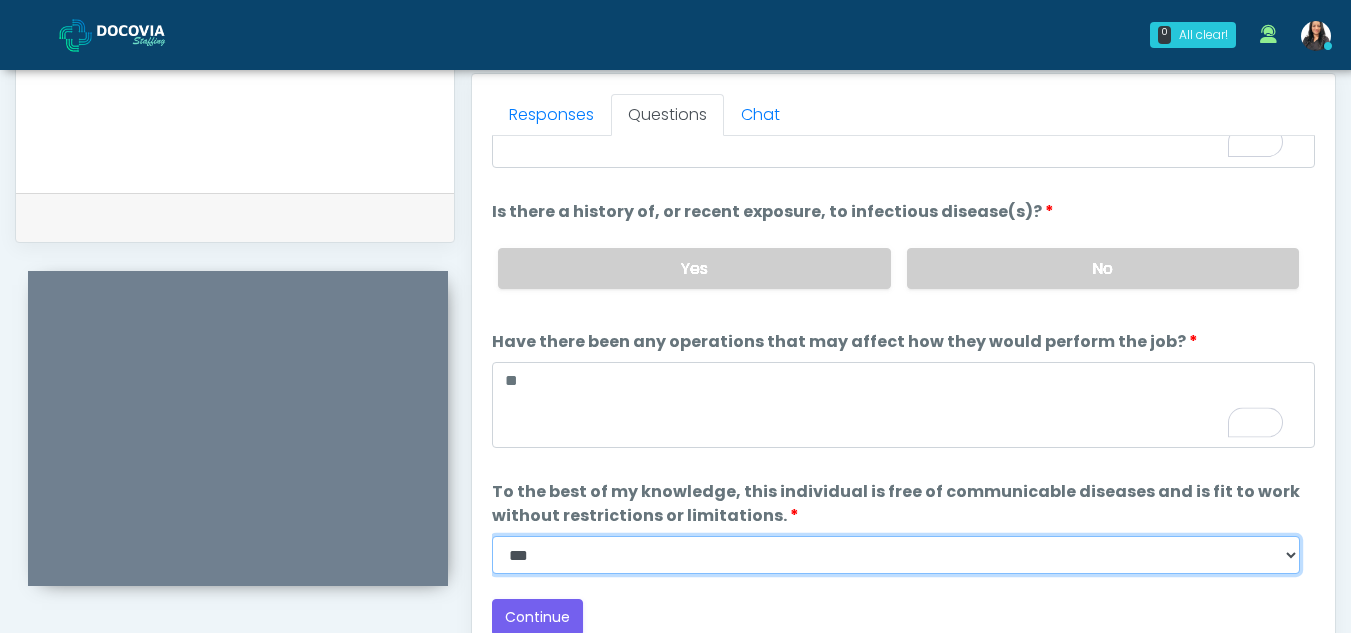 click on "**********" at bounding box center [896, 555] 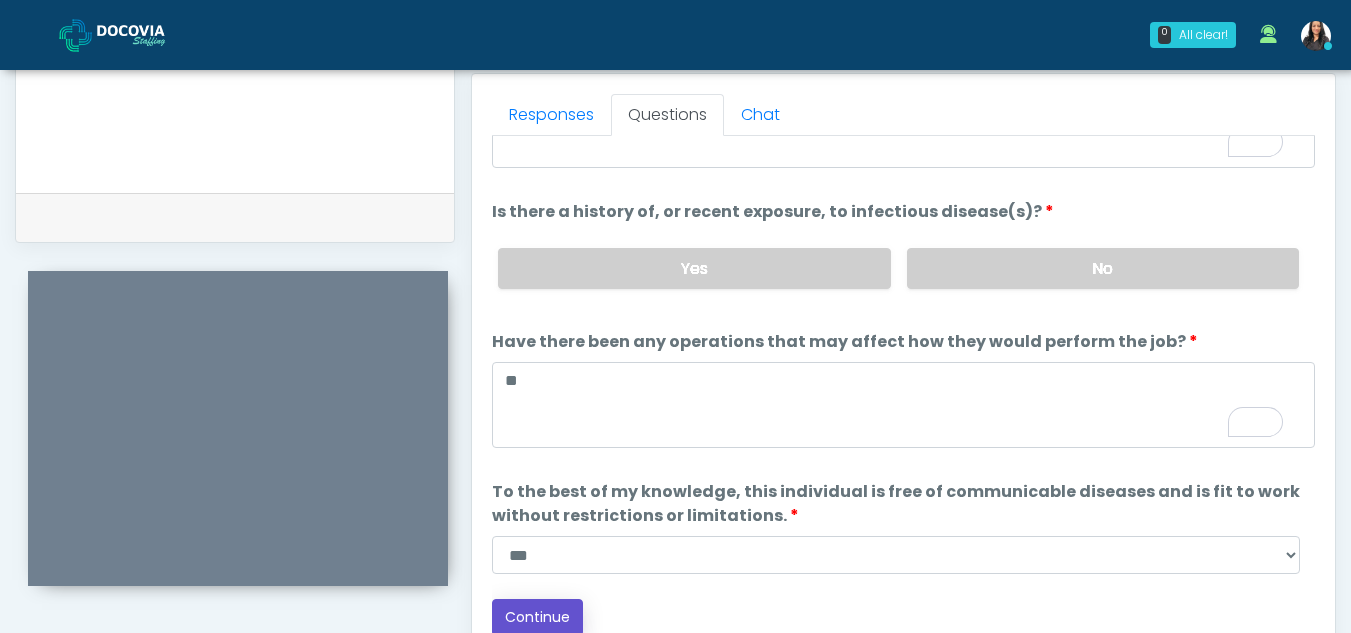 click on "Continue" at bounding box center [537, 617] 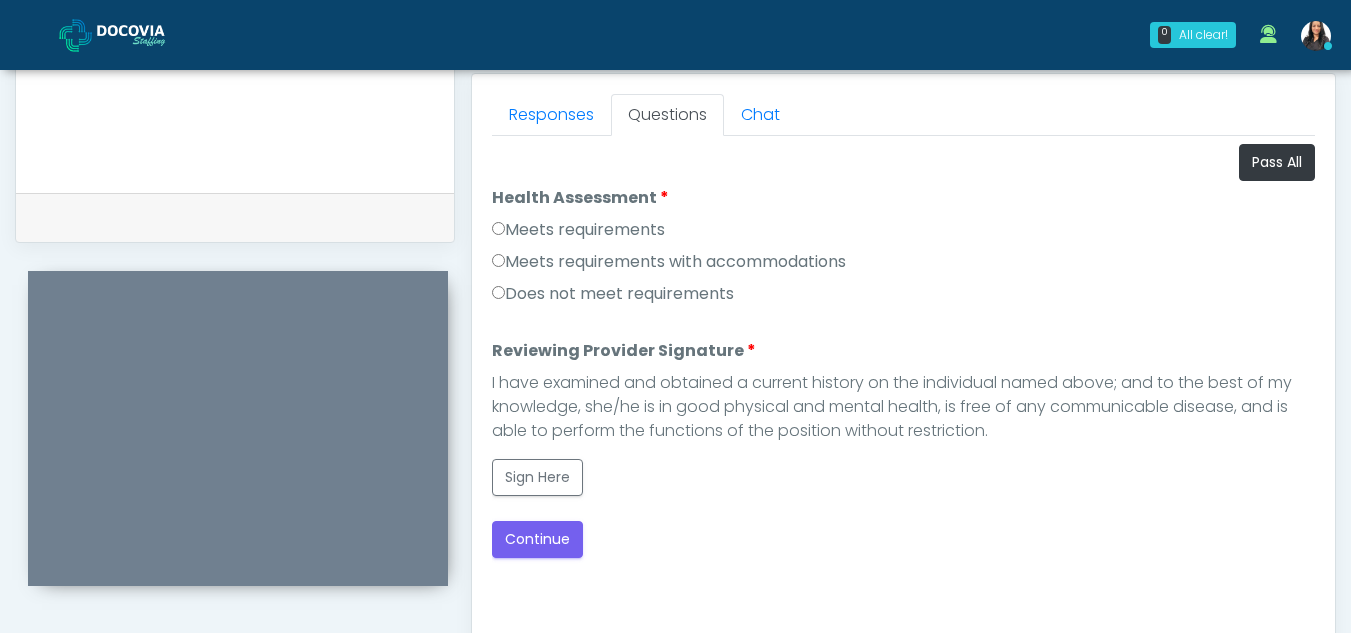 scroll, scrollTop: 1162, scrollLeft: 0, axis: vertical 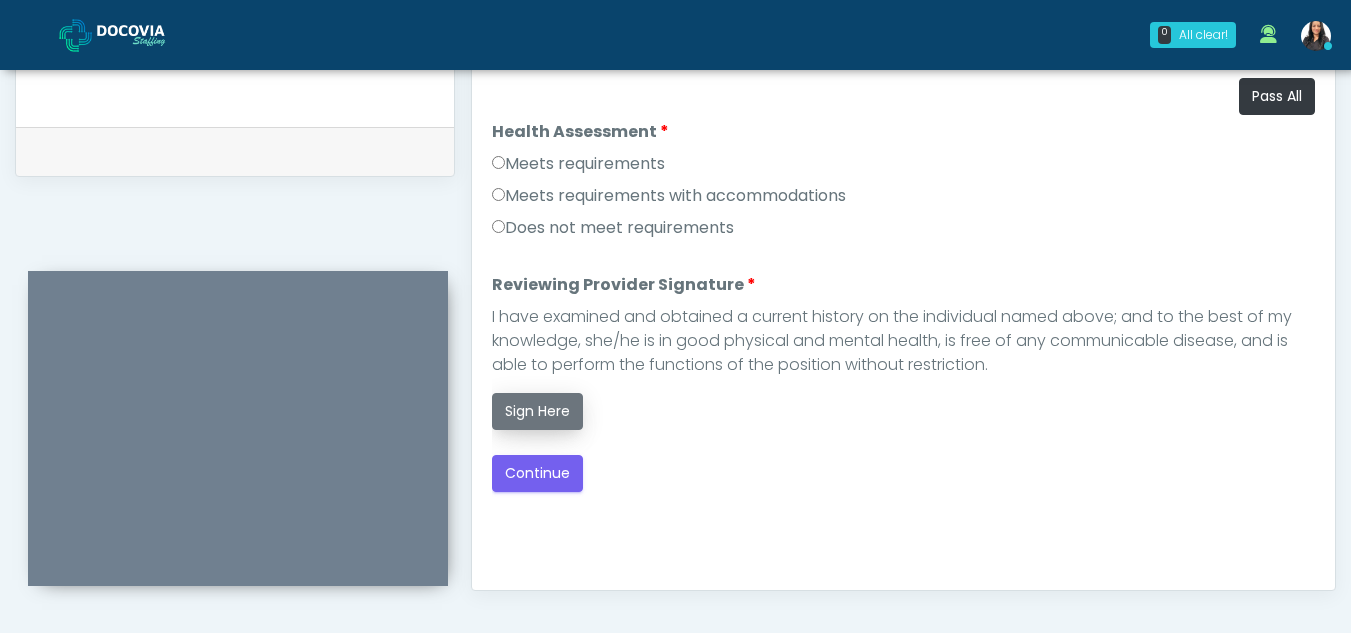 click on "Sign Here" at bounding box center (537, 411) 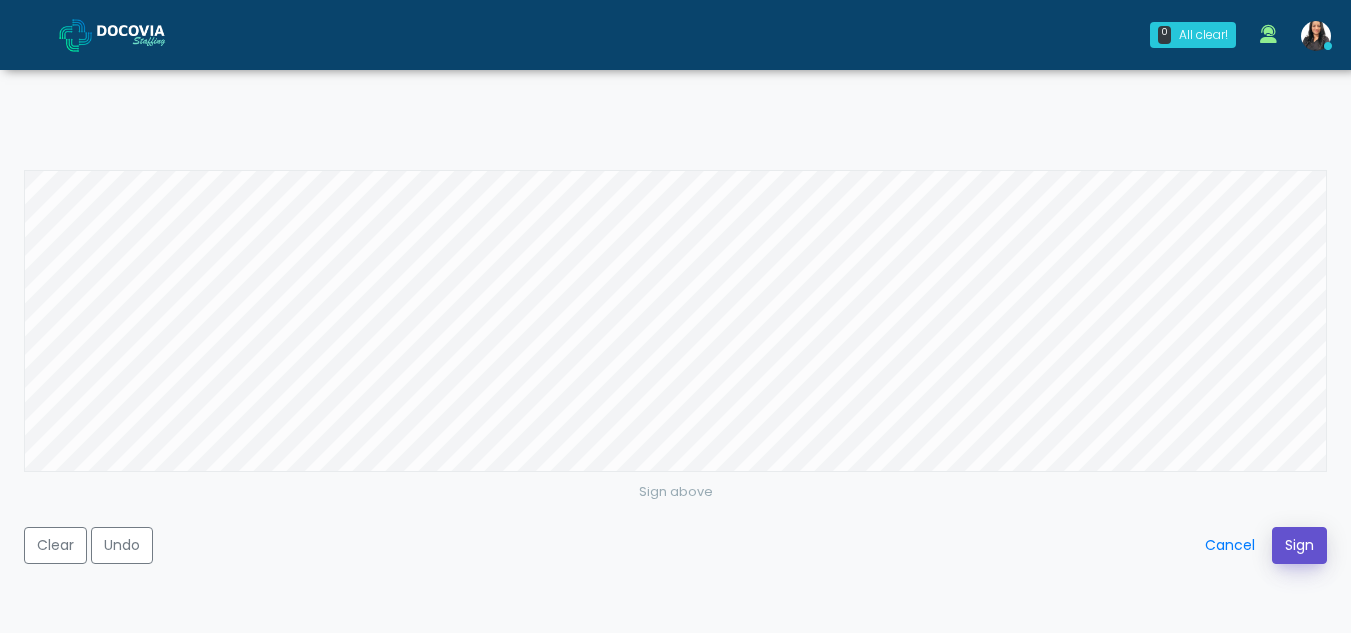 click on "Sign" at bounding box center (1299, 545) 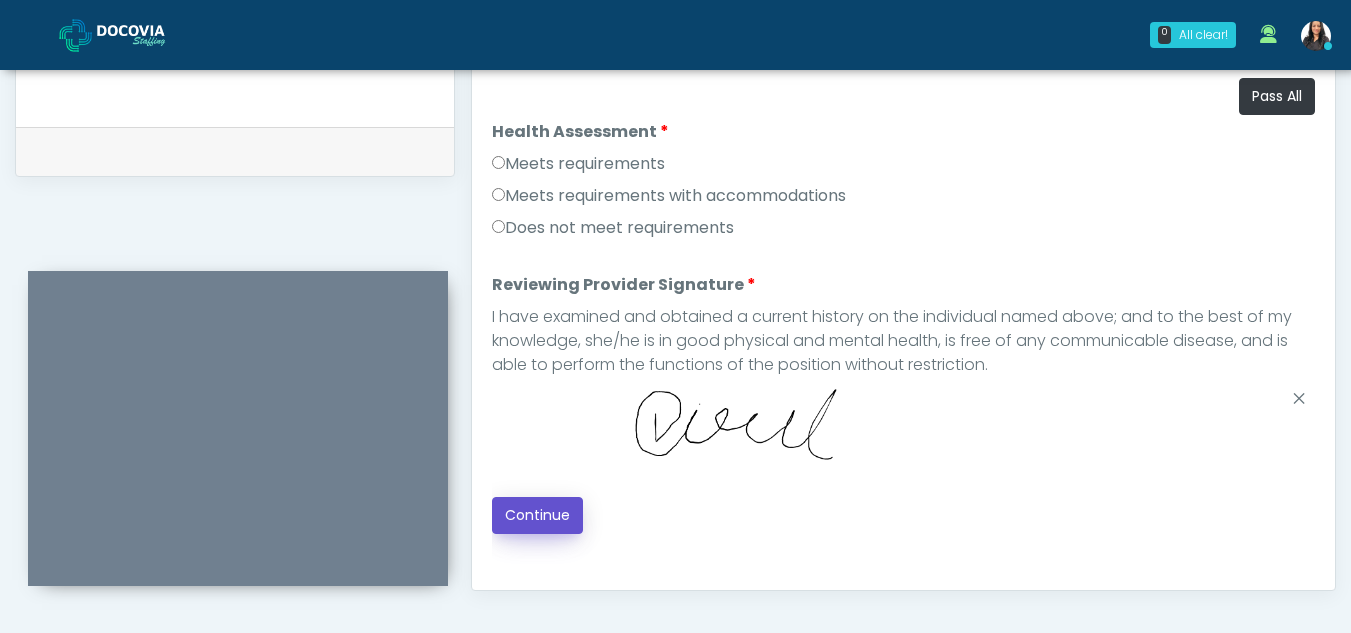 click on "Continue" at bounding box center (537, 515) 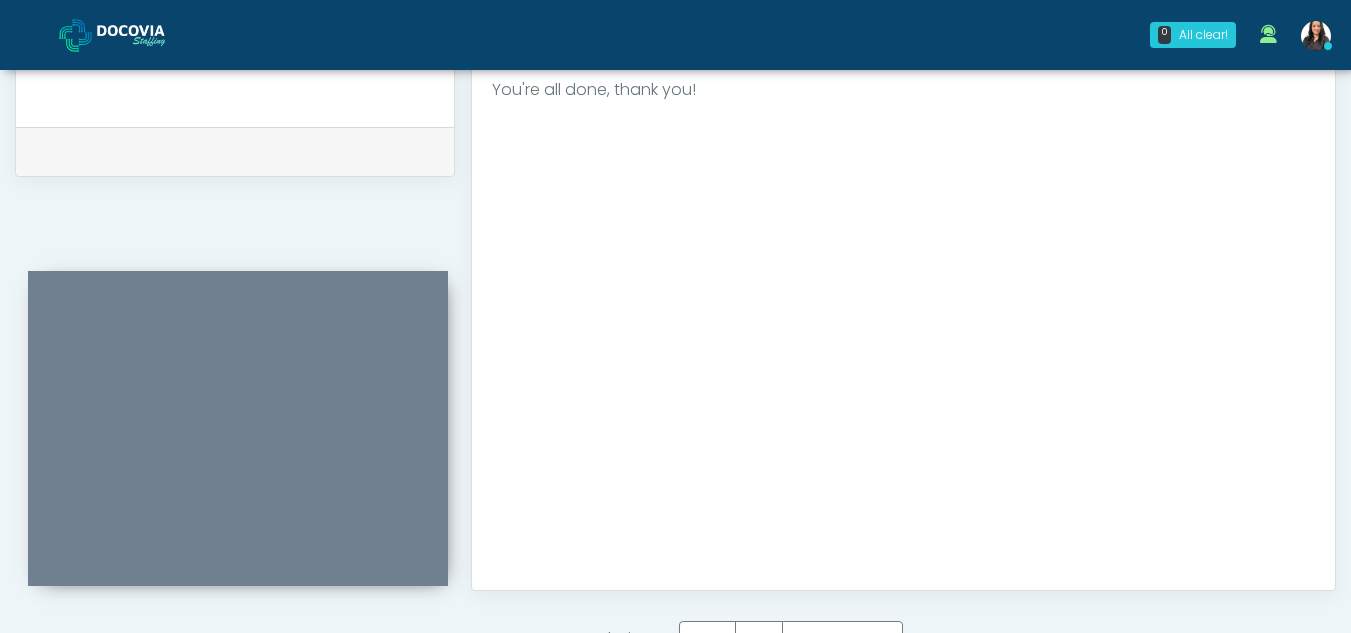 scroll, scrollTop: 1199, scrollLeft: 0, axis: vertical 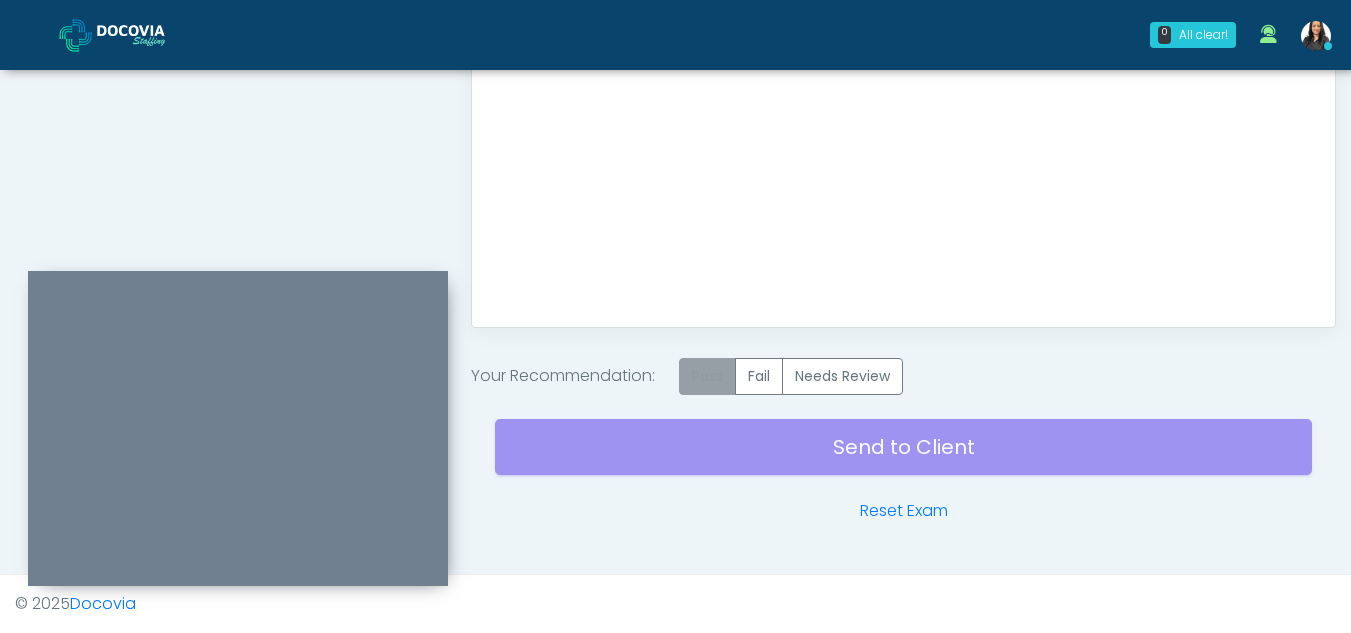 click on "Pass" at bounding box center (707, 376) 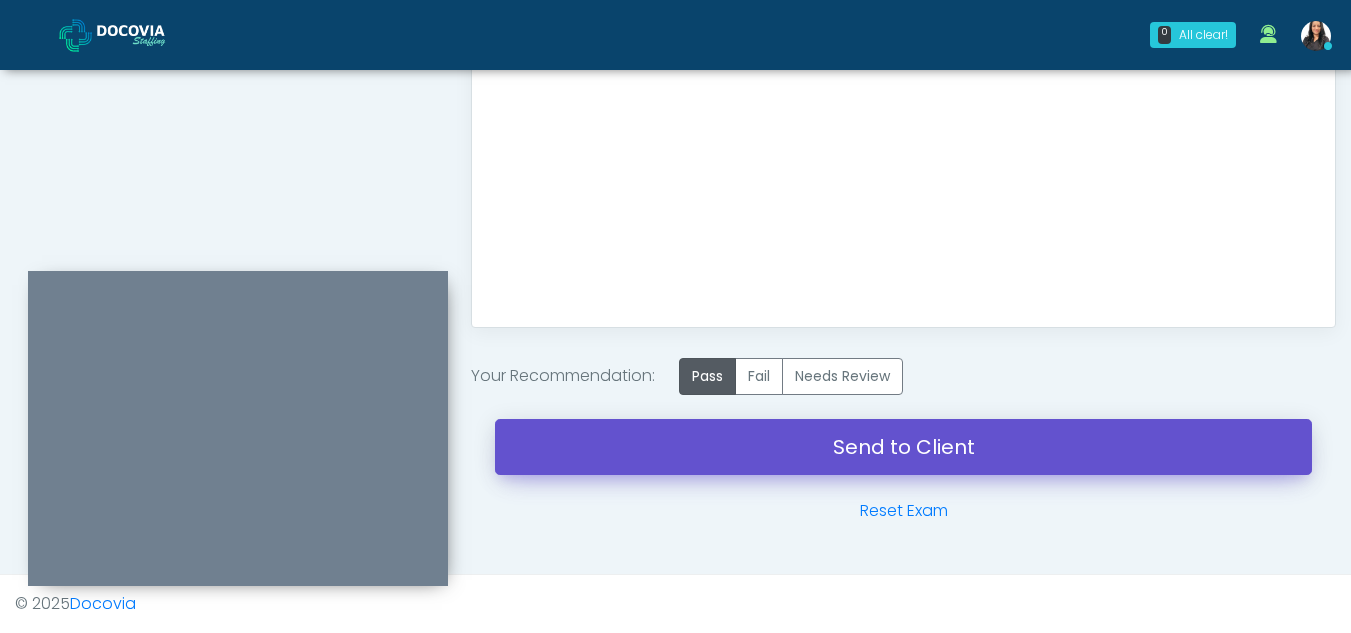 click on "Send to Client" at bounding box center (903, 447) 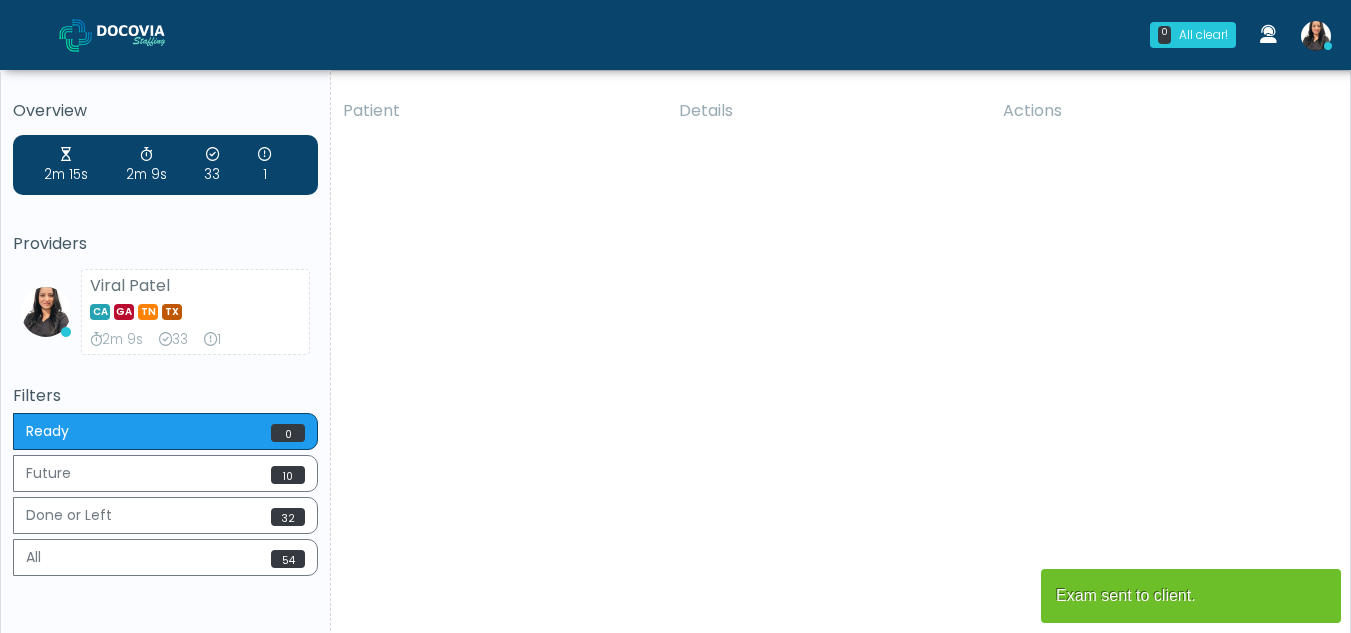 scroll, scrollTop: 0, scrollLeft: 0, axis: both 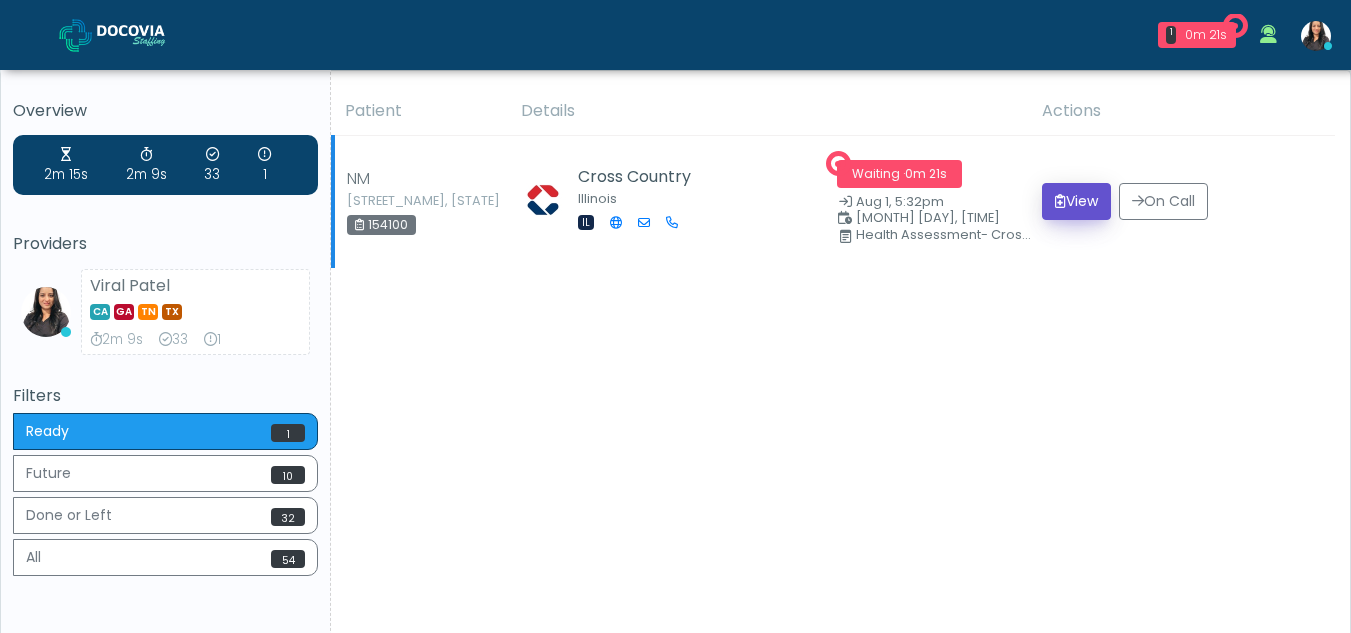 click on "View" at bounding box center (1076, 201) 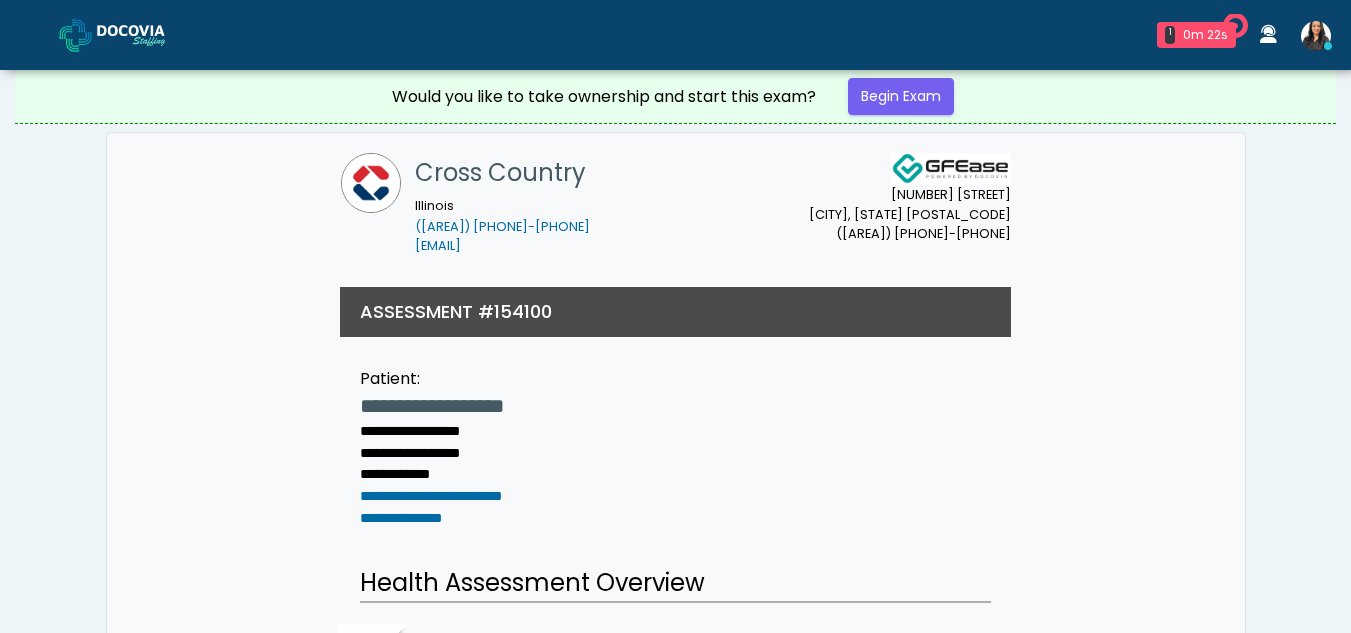 scroll, scrollTop: 0, scrollLeft: 0, axis: both 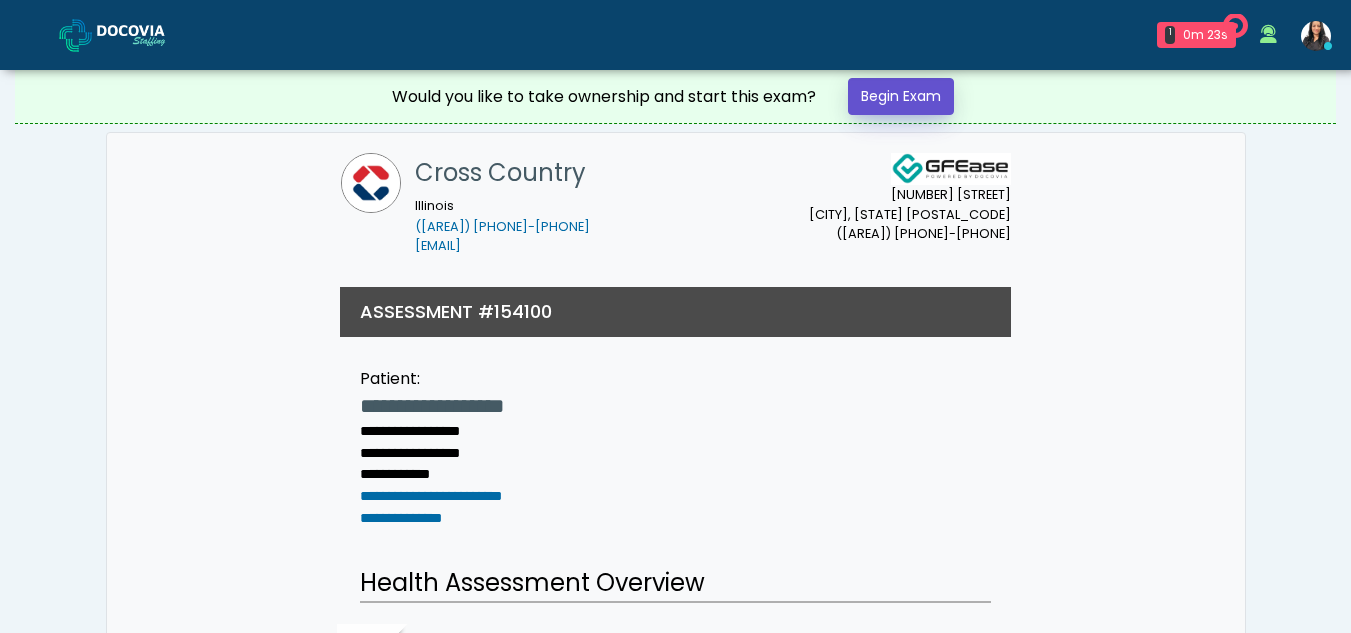 click on "Begin Exam" at bounding box center (901, 96) 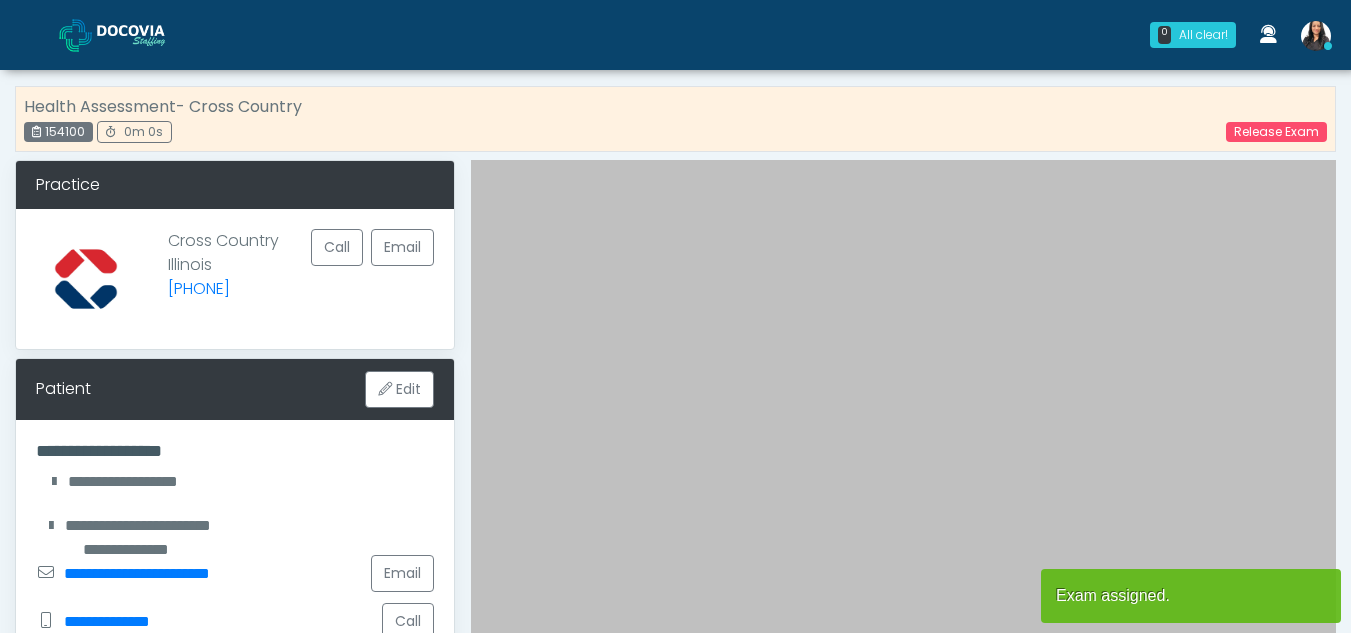 scroll, scrollTop: 0, scrollLeft: 0, axis: both 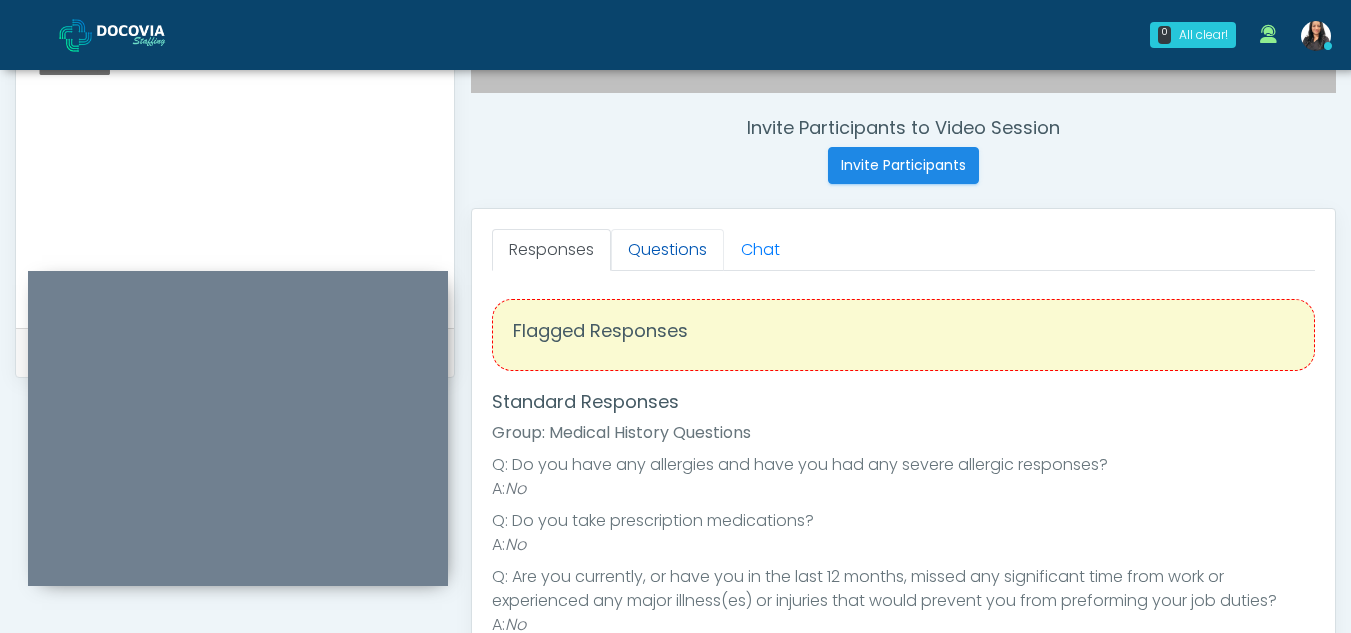 click on "Questions" at bounding box center [667, 250] 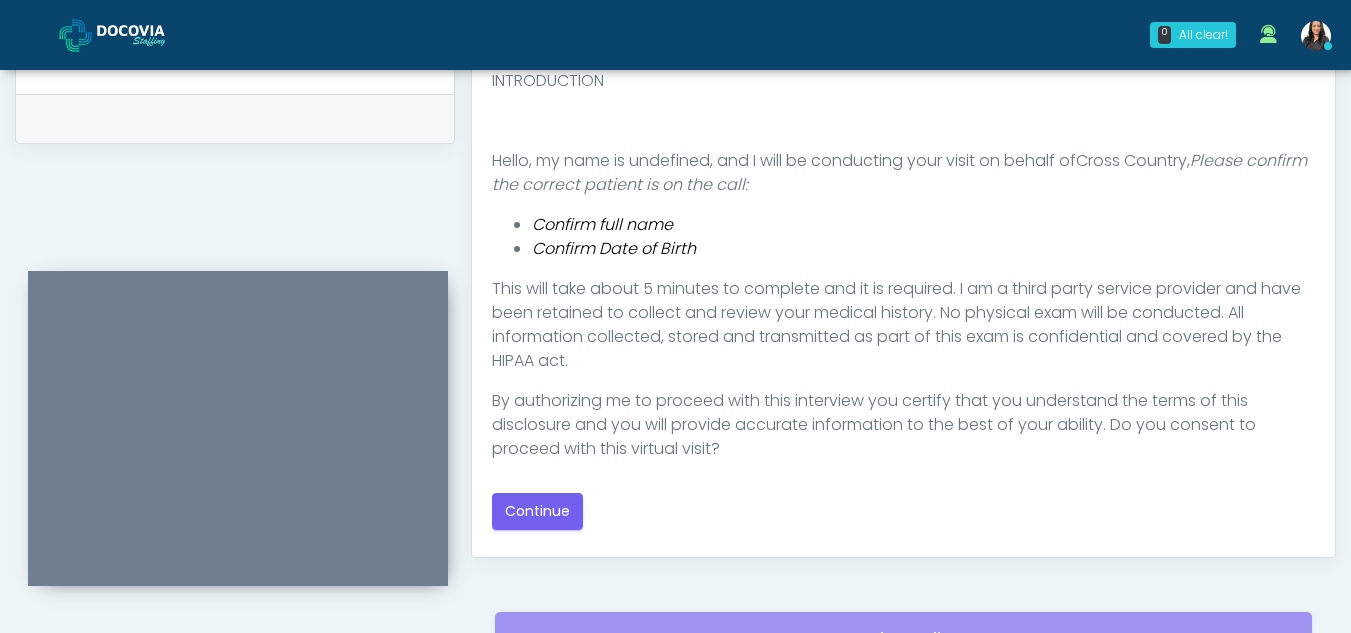 scroll, scrollTop: 975, scrollLeft: 0, axis: vertical 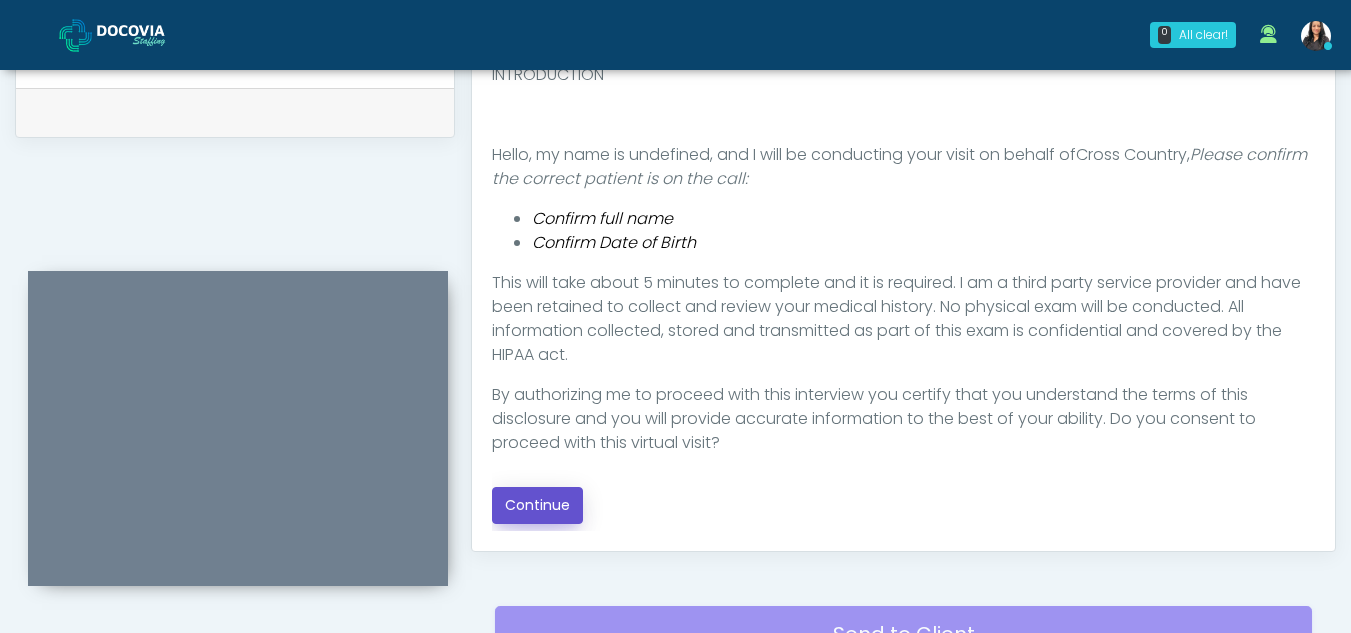 click on "Continue" at bounding box center [537, 505] 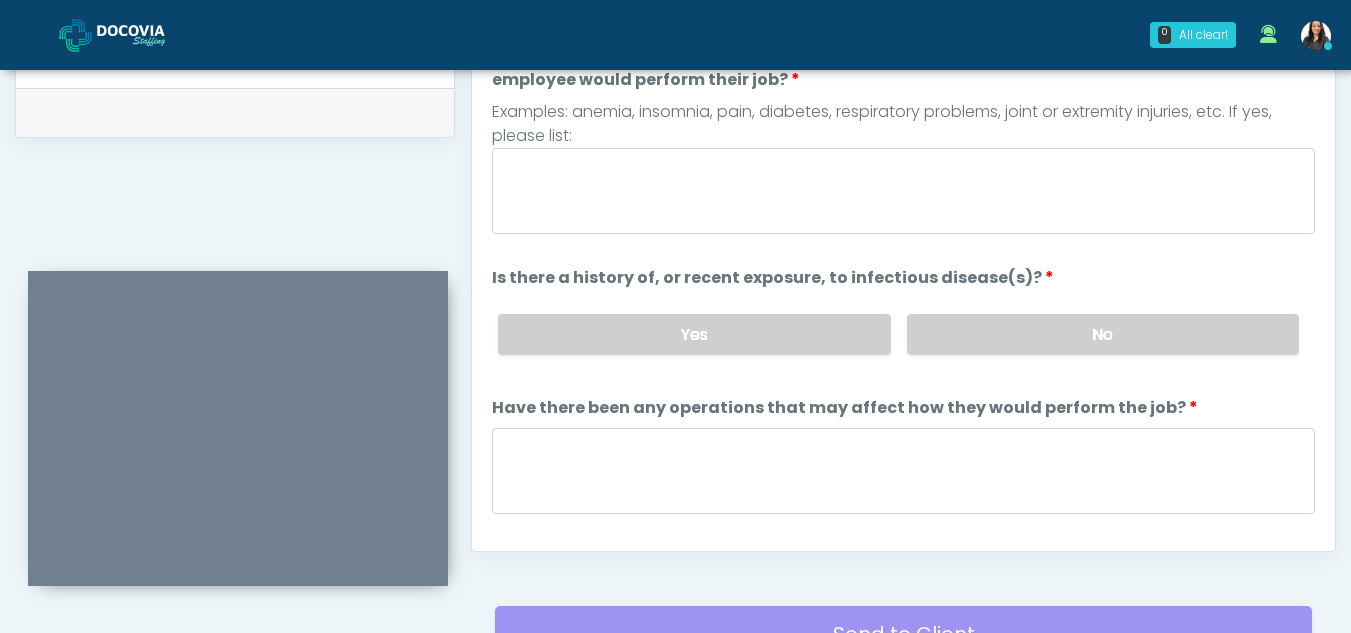 scroll, scrollTop: 1162, scrollLeft: 0, axis: vertical 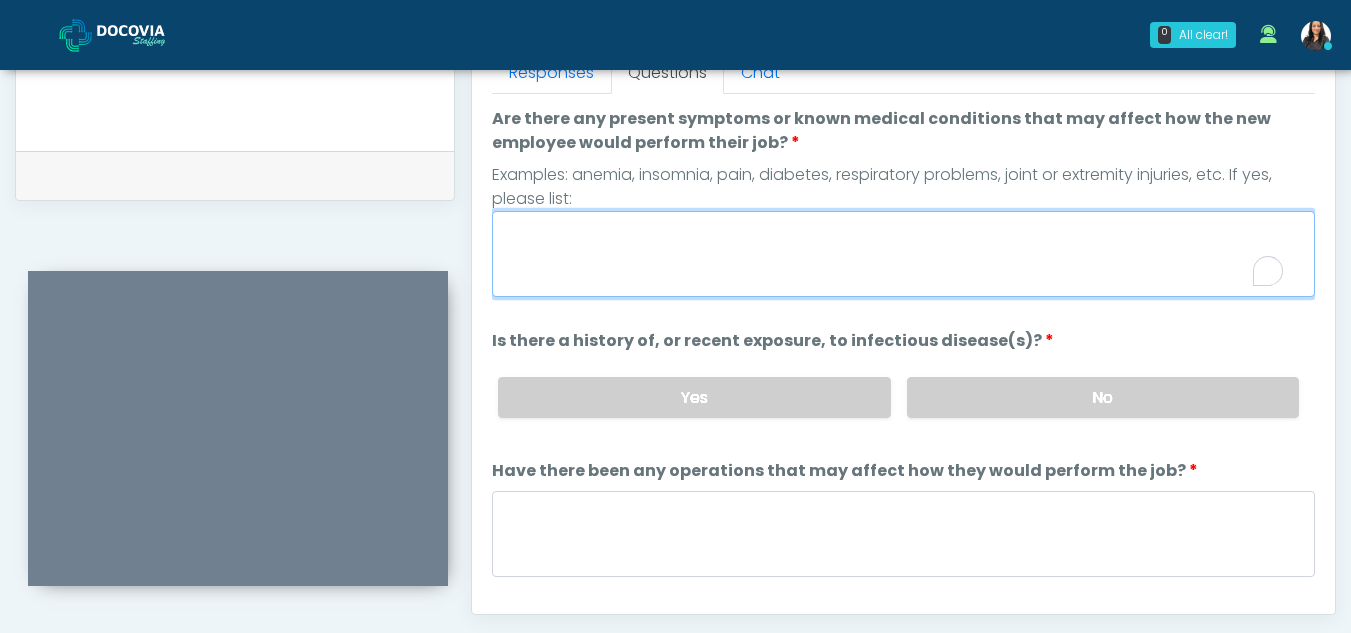 click on "Are there any present symptoms or known medical conditions that may affect how the new employee would perform their job?" at bounding box center (903, 254) 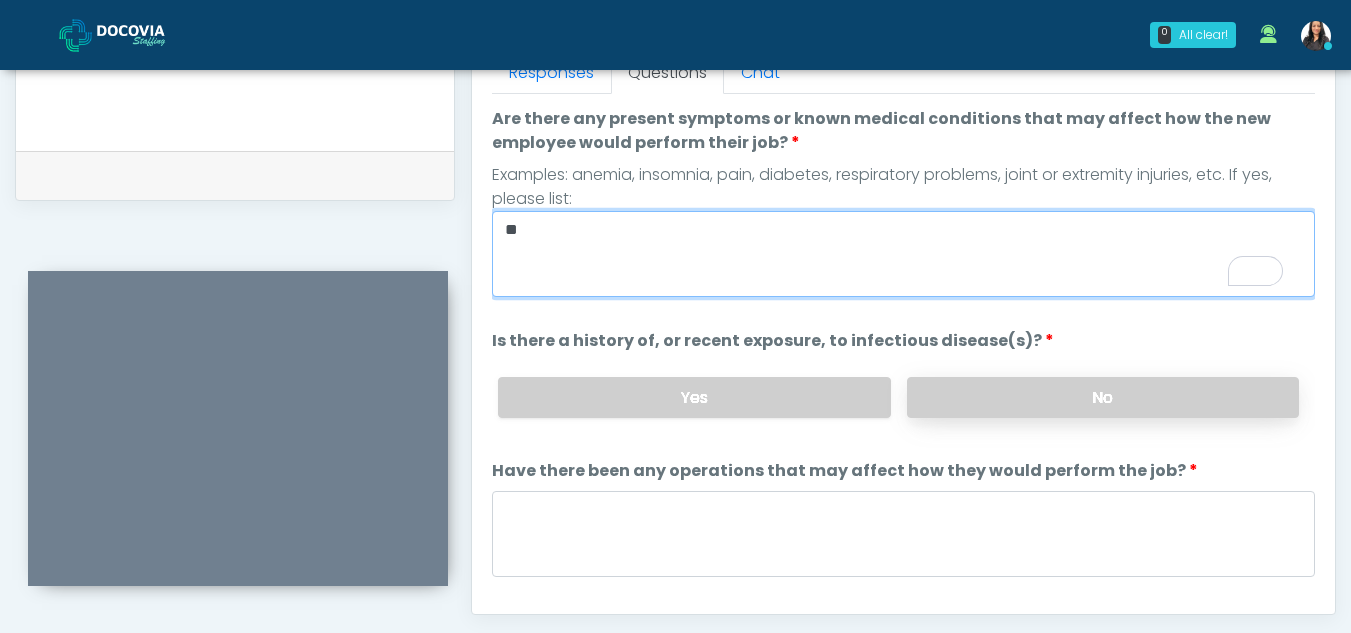 type on "**" 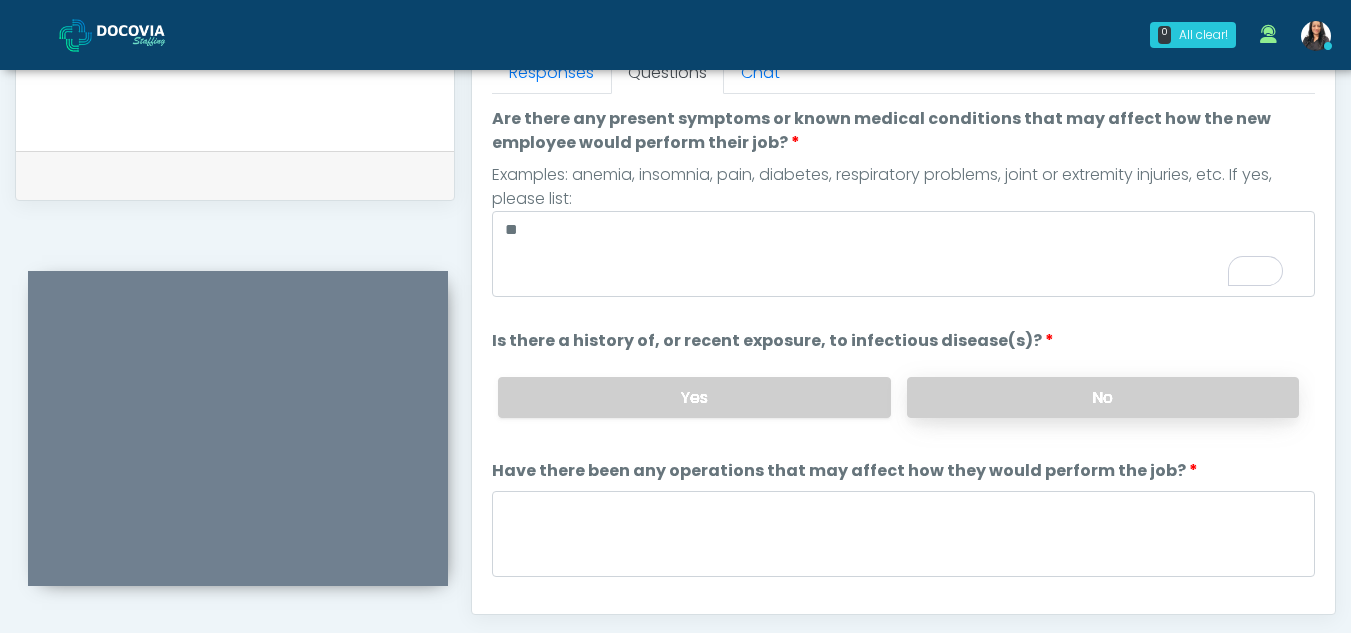 click on "No" at bounding box center [1103, 397] 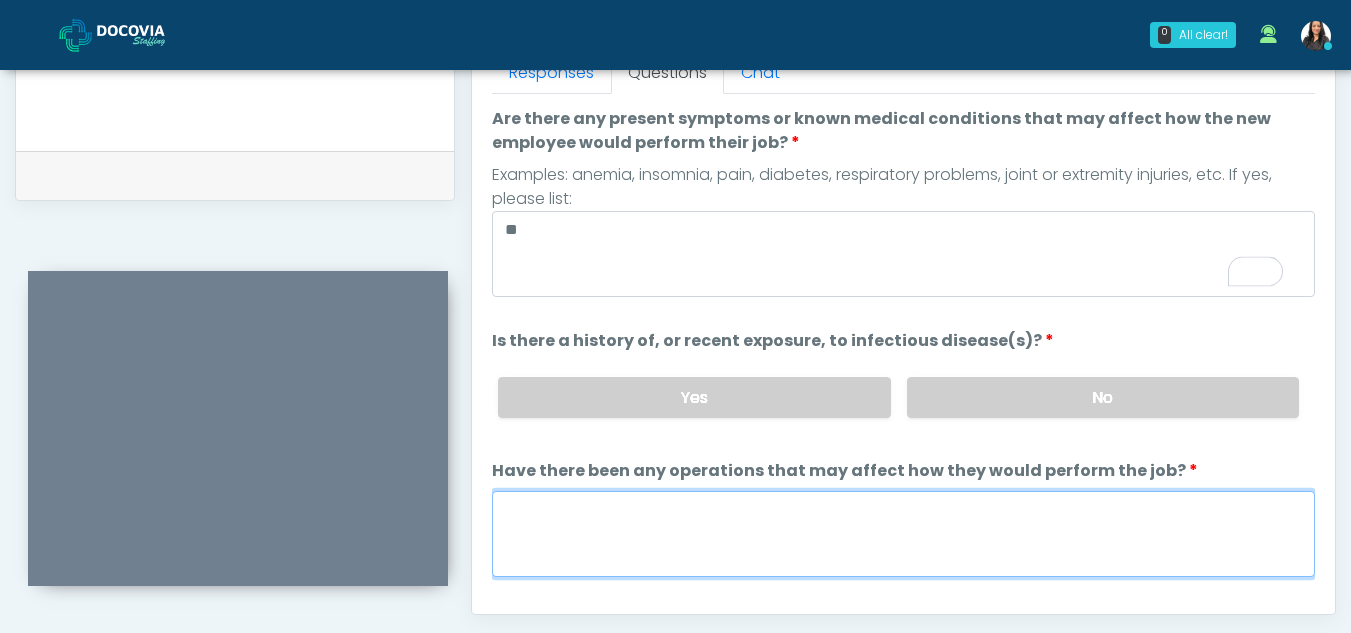 click on "Have there been any operations that may affect how they would perform the job?" at bounding box center (903, 534) 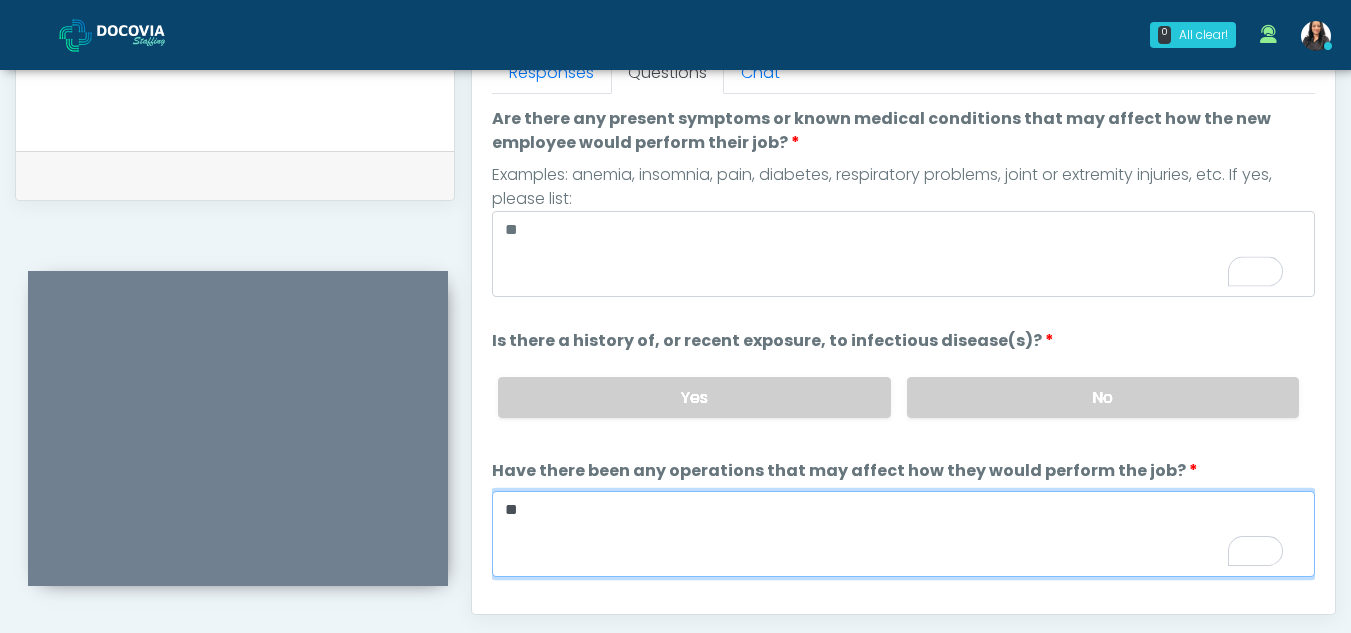 type on "**" 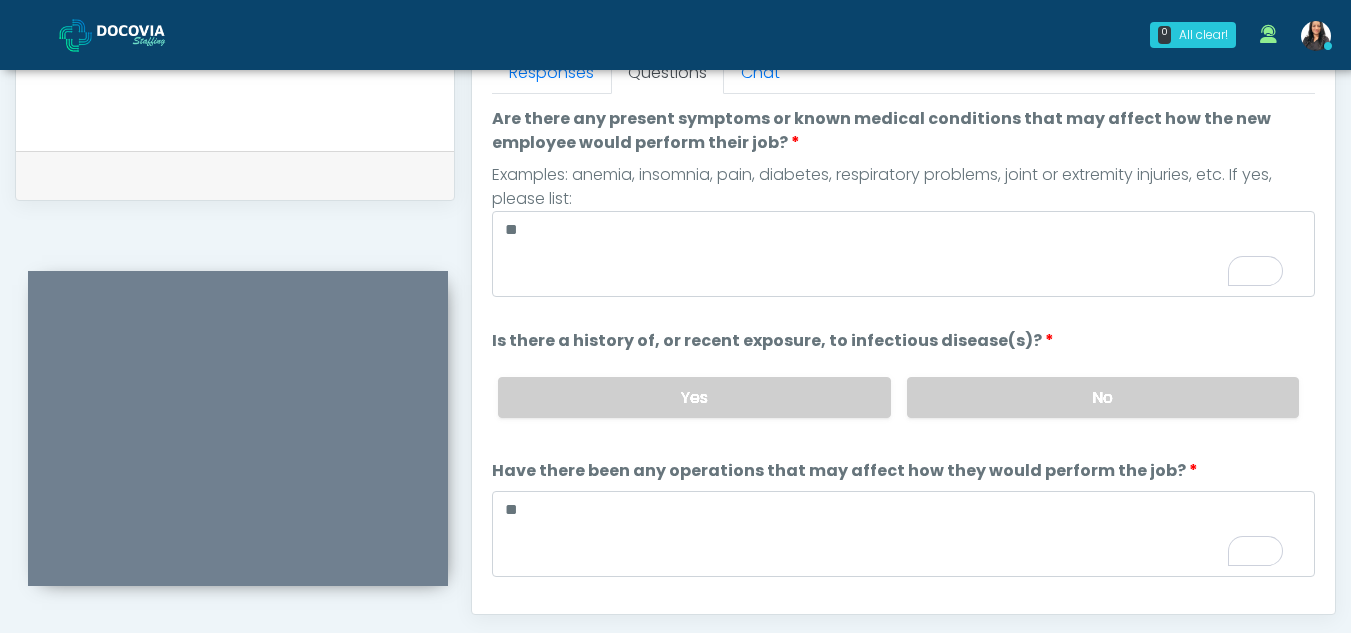 scroll, scrollTop: 143, scrollLeft: 0, axis: vertical 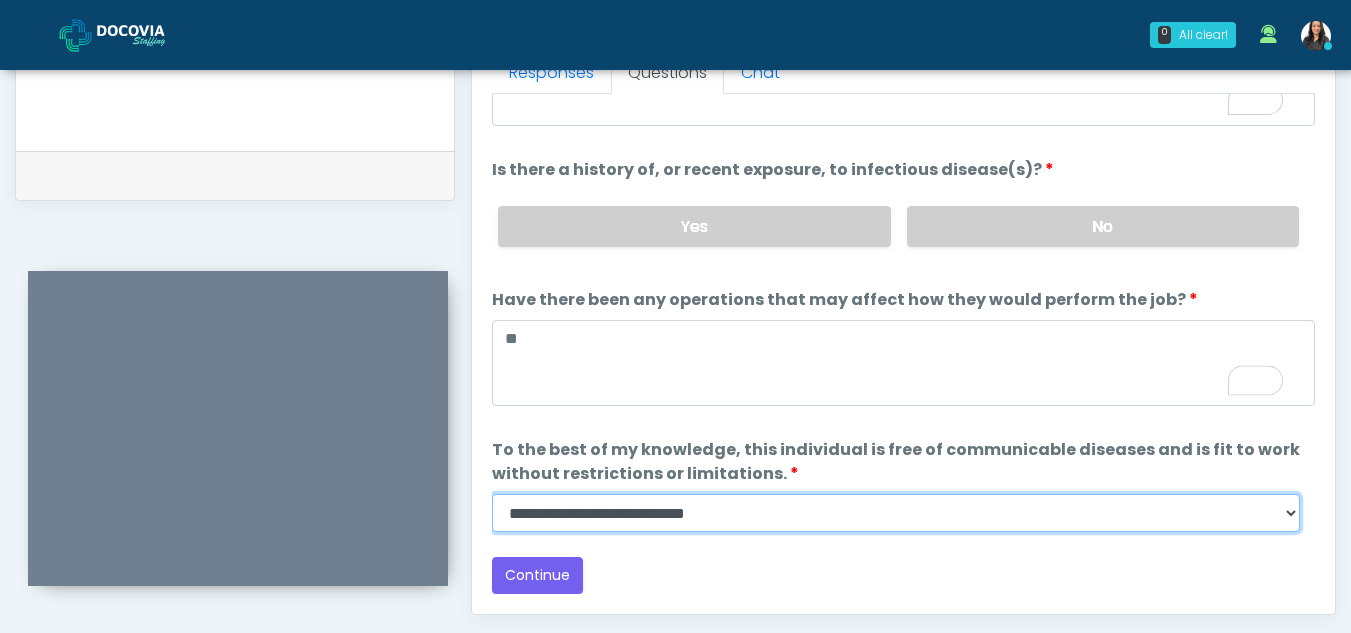 click on "**********" at bounding box center [896, 513] 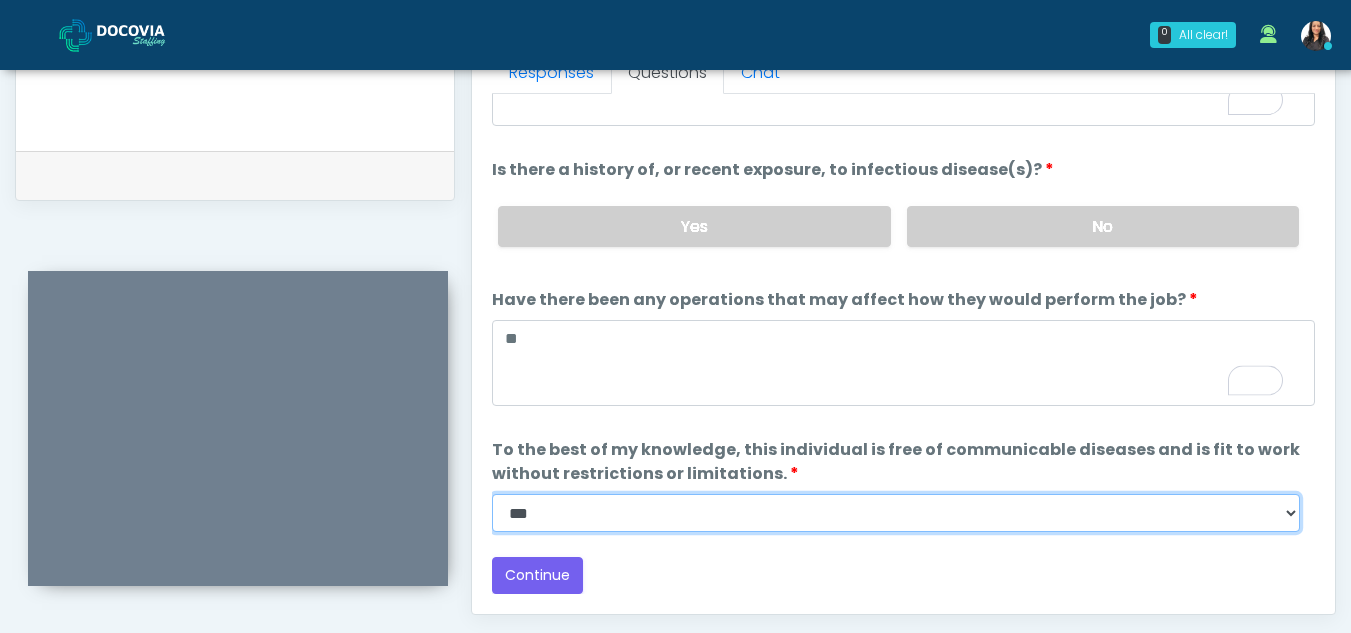 click on "**********" at bounding box center [896, 513] 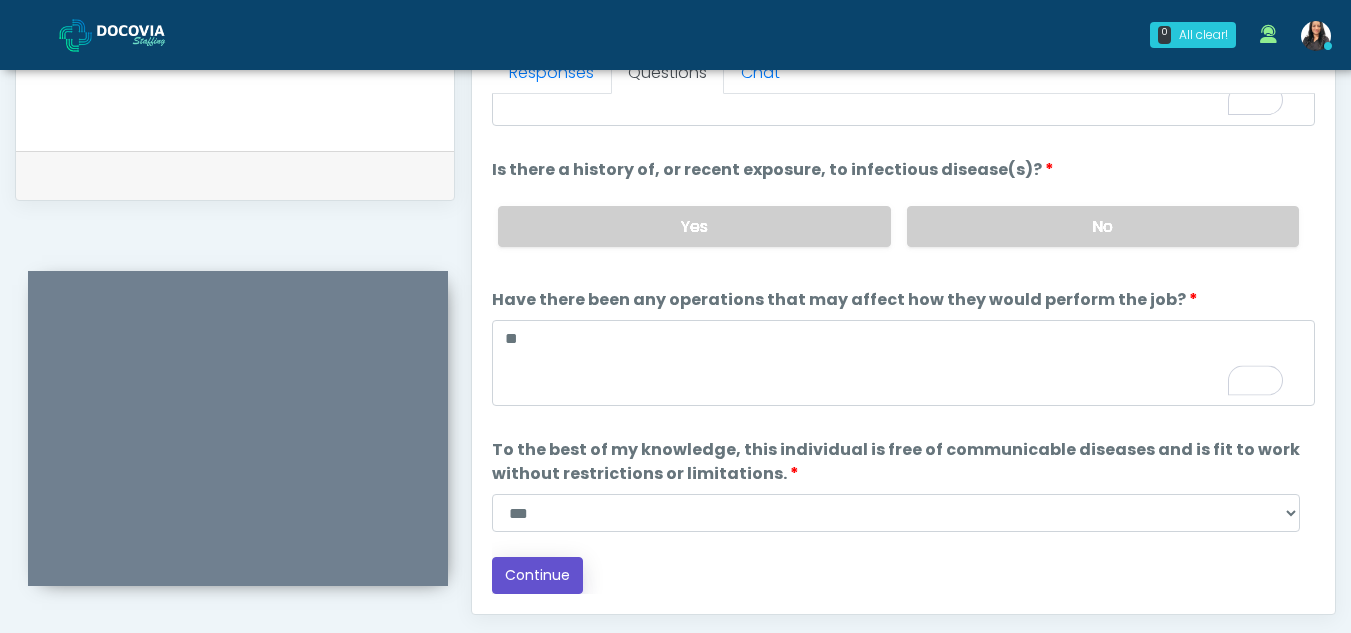 click on "Continue" at bounding box center (537, 575) 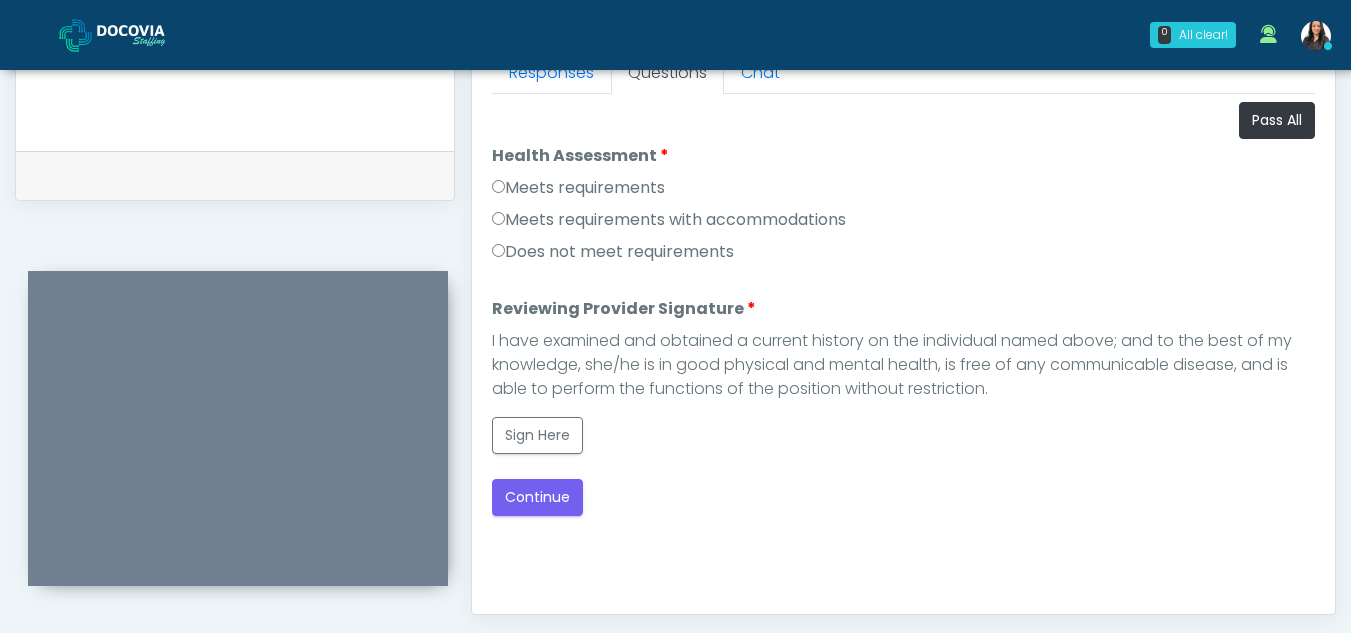 scroll, scrollTop: 1162, scrollLeft: 0, axis: vertical 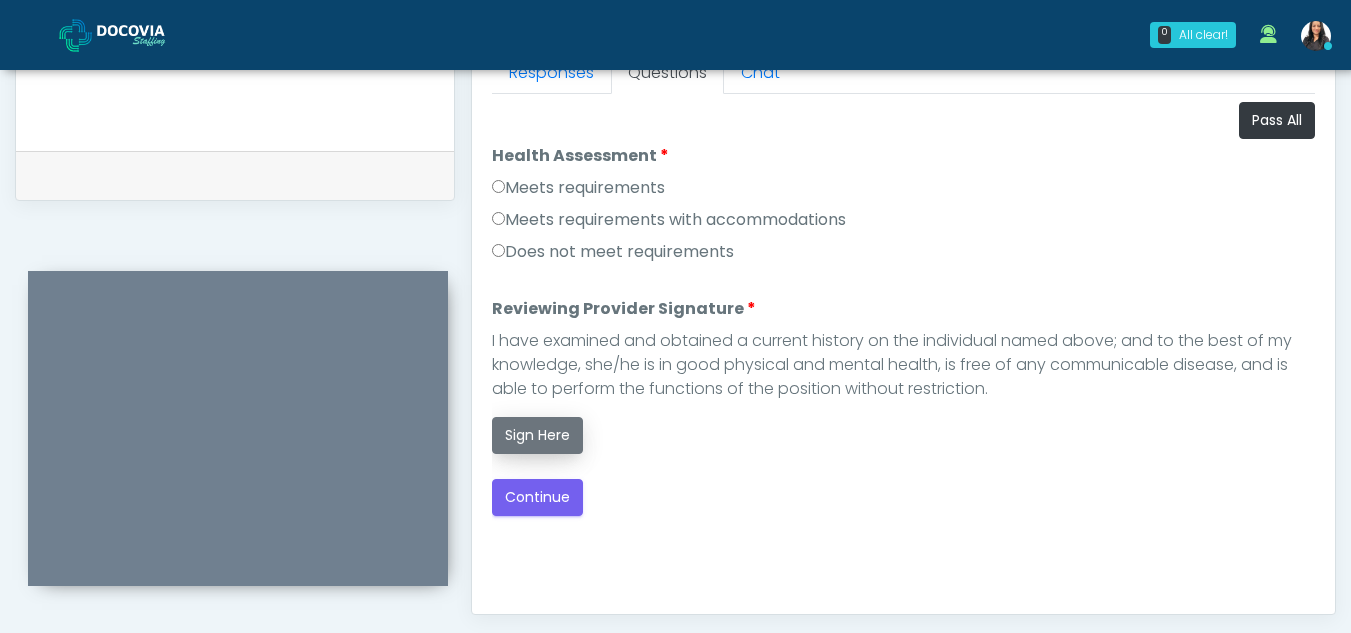 click on "Sign Here" at bounding box center [537, 435] 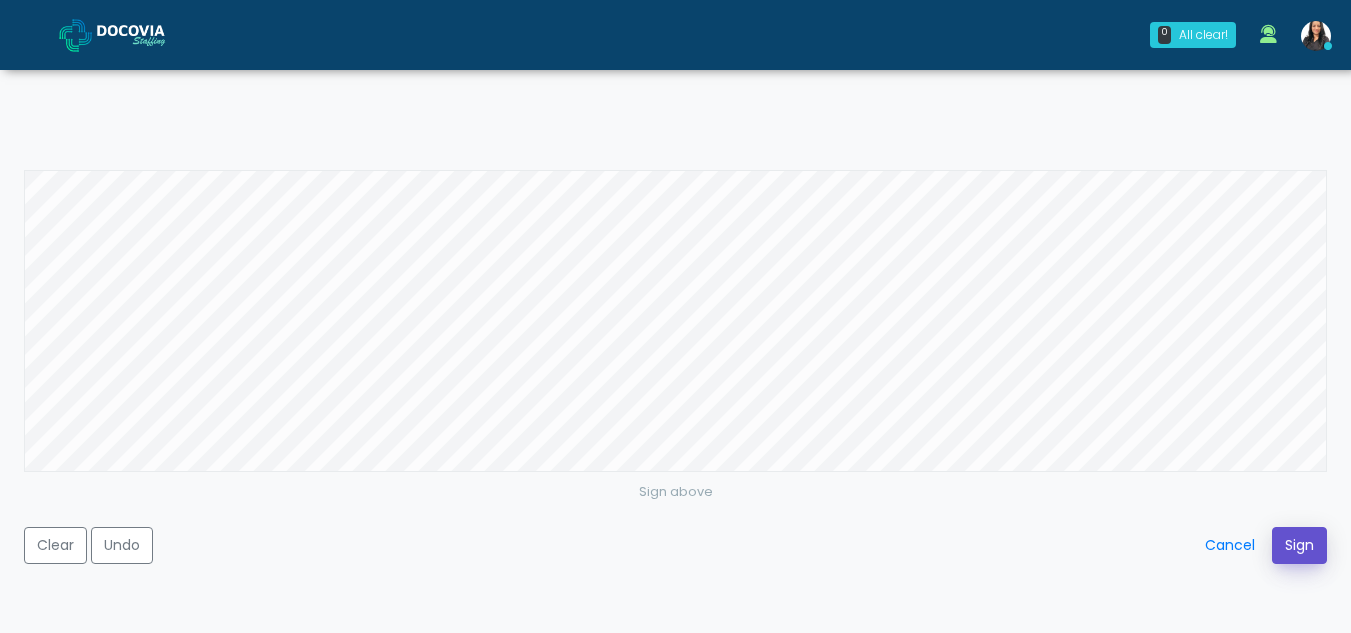 click on "Sign" at bounding box center [1299, 545] 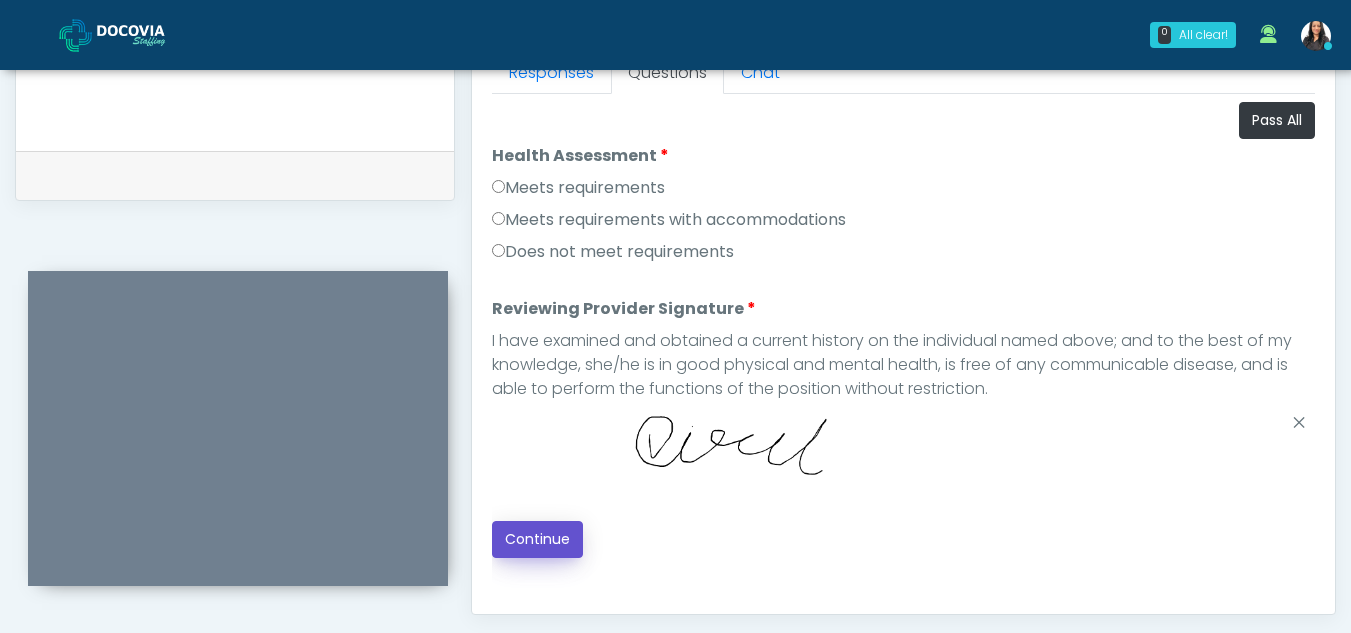 click on "Continue" at bounding box center [537, 539] 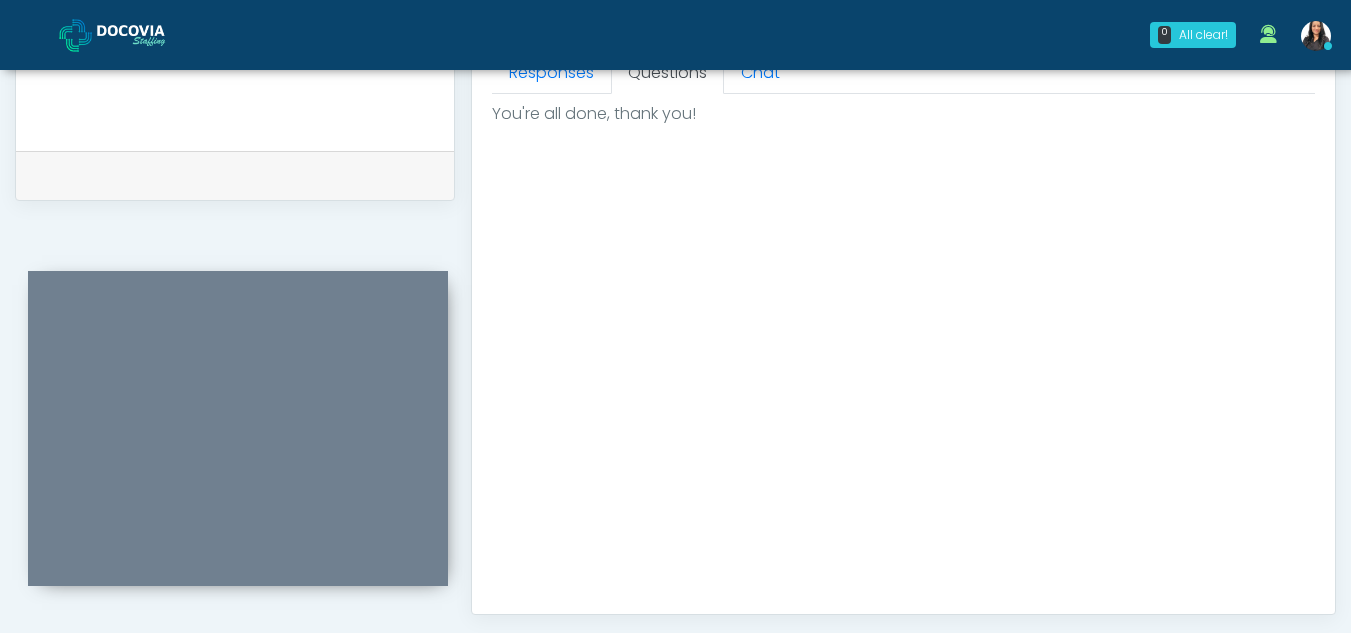 scroll, scrollTop: 1199, scrollLeft: 0, axis: vertical 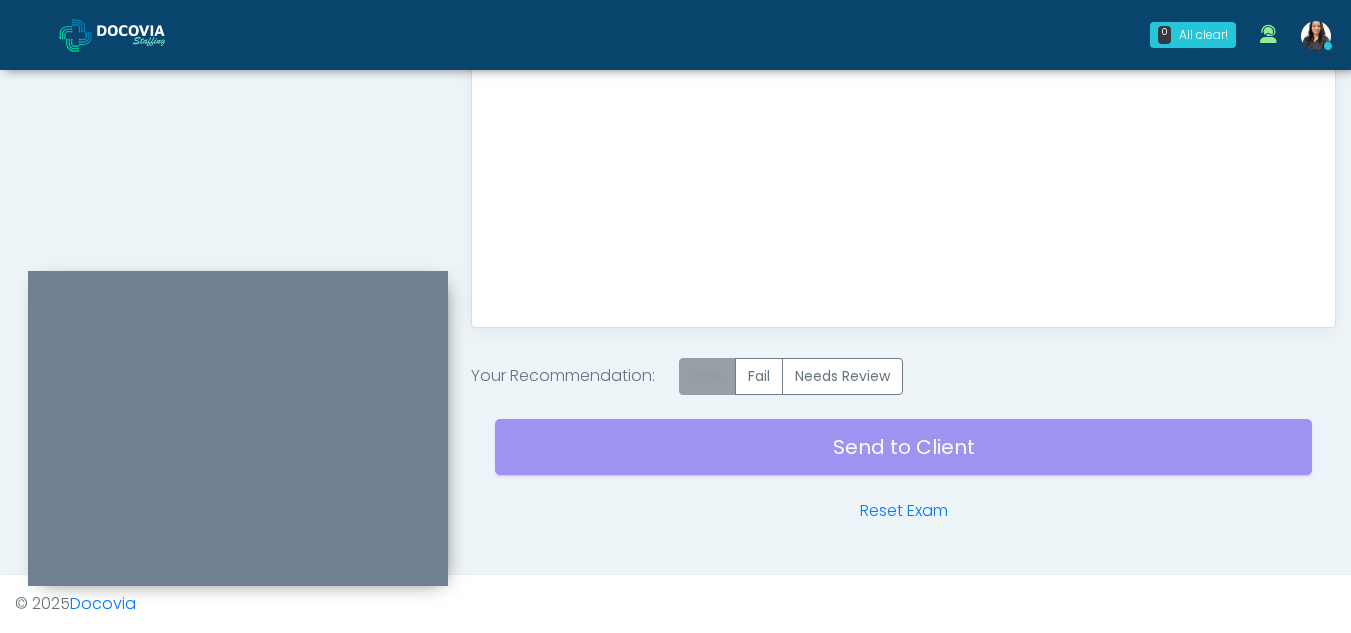 click on "Pass" at bounding box center (707, 376) 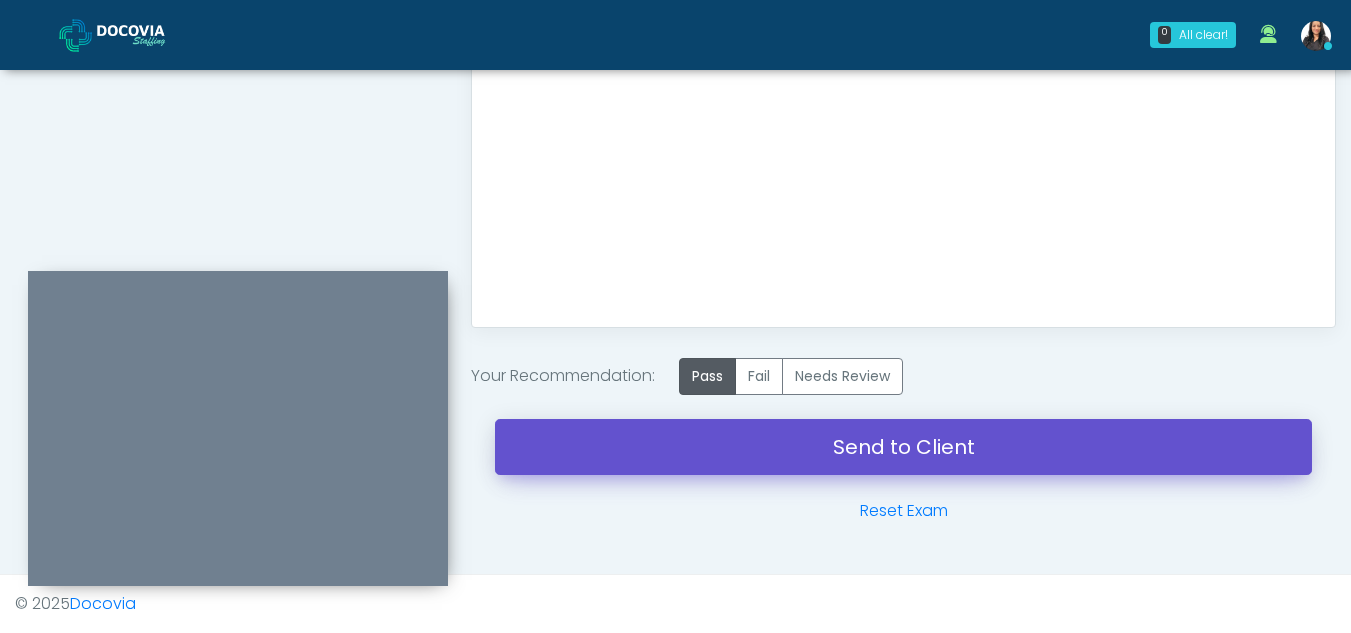 click on "Send to Client" at bounding box center [903, 447] 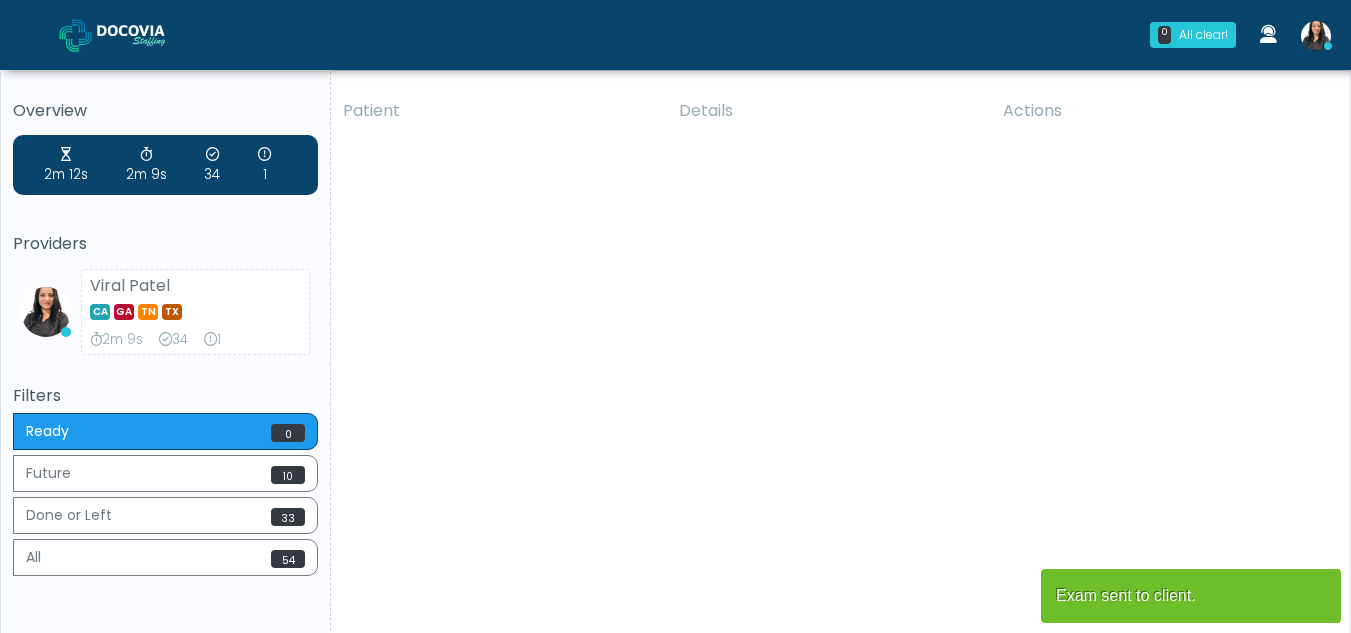 scroll, scrollTop: 0, scrollLeft: 0, axis: both 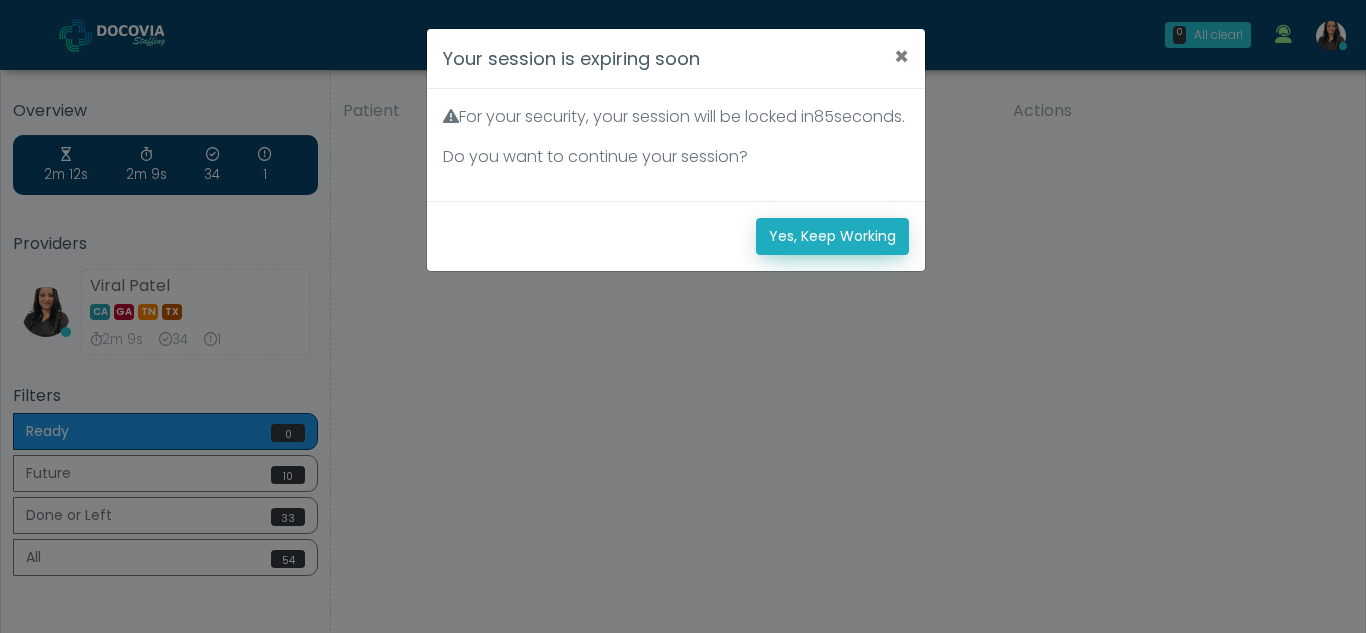click on "Yes, Keep Working" at bounding box center (832, 236) 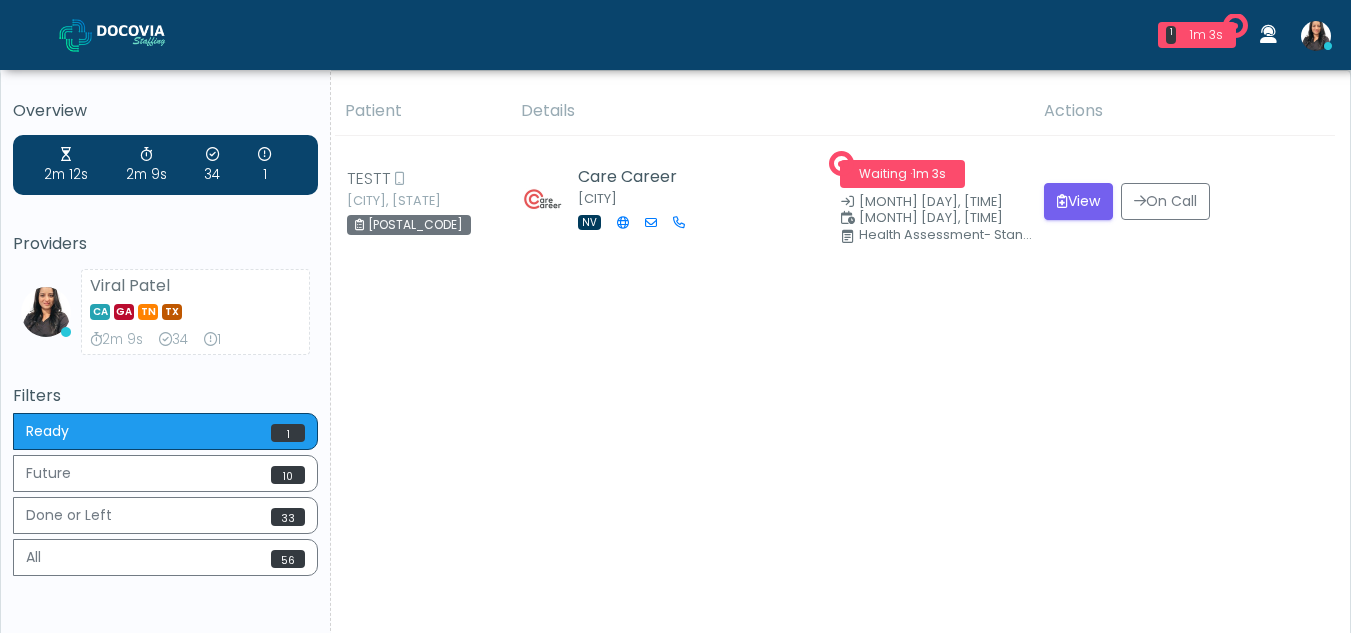 scroll, scrollTop: 0, scrollLeft: 0, axis: both 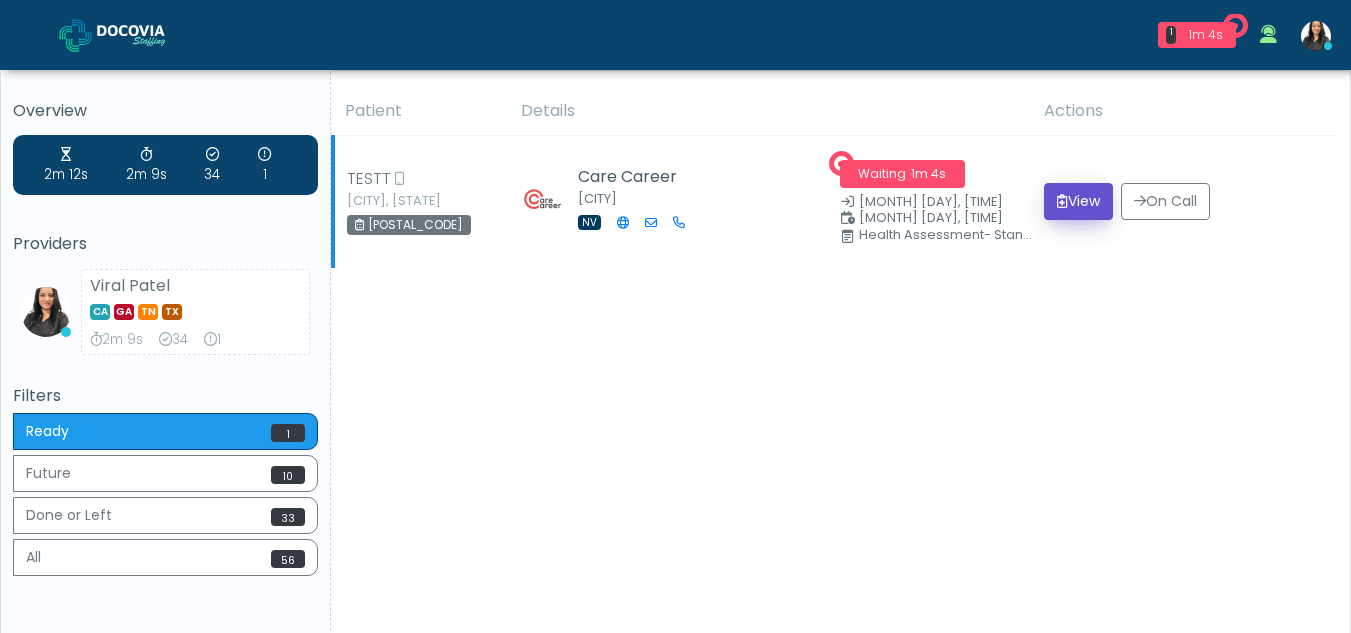 click on "View" at bounding box center (1078, 201) 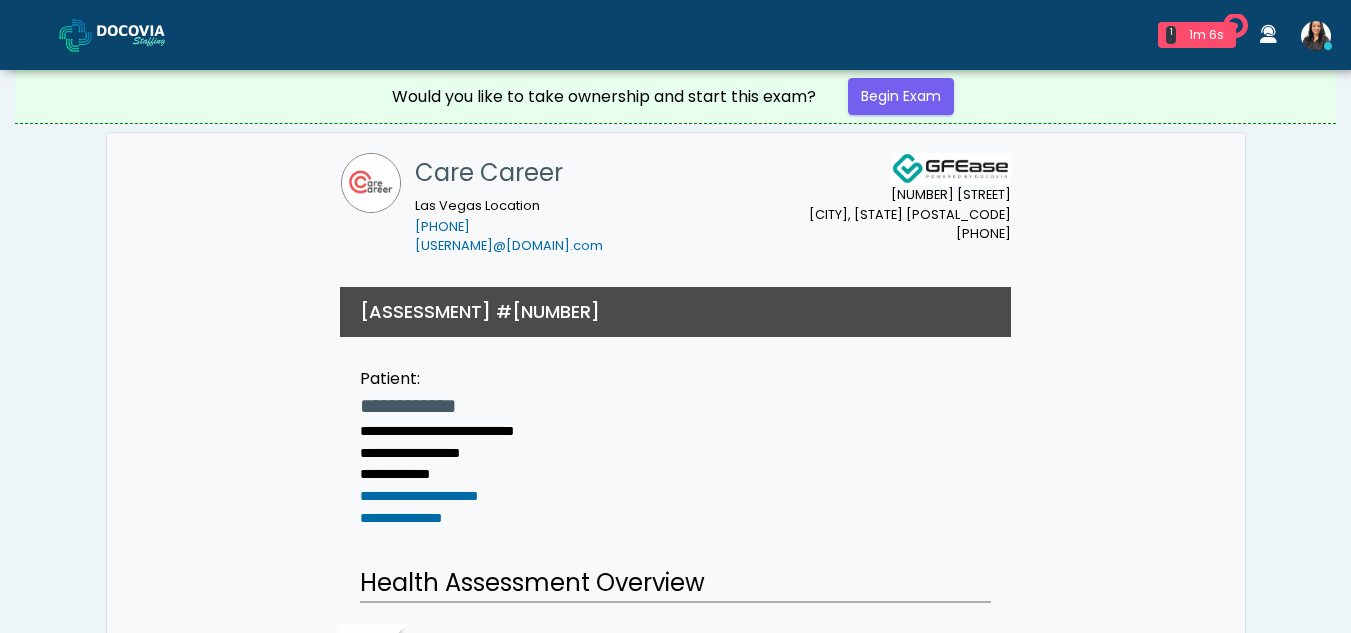 scroll, scrollTop: 0, scrollLeft: 0, axis: both 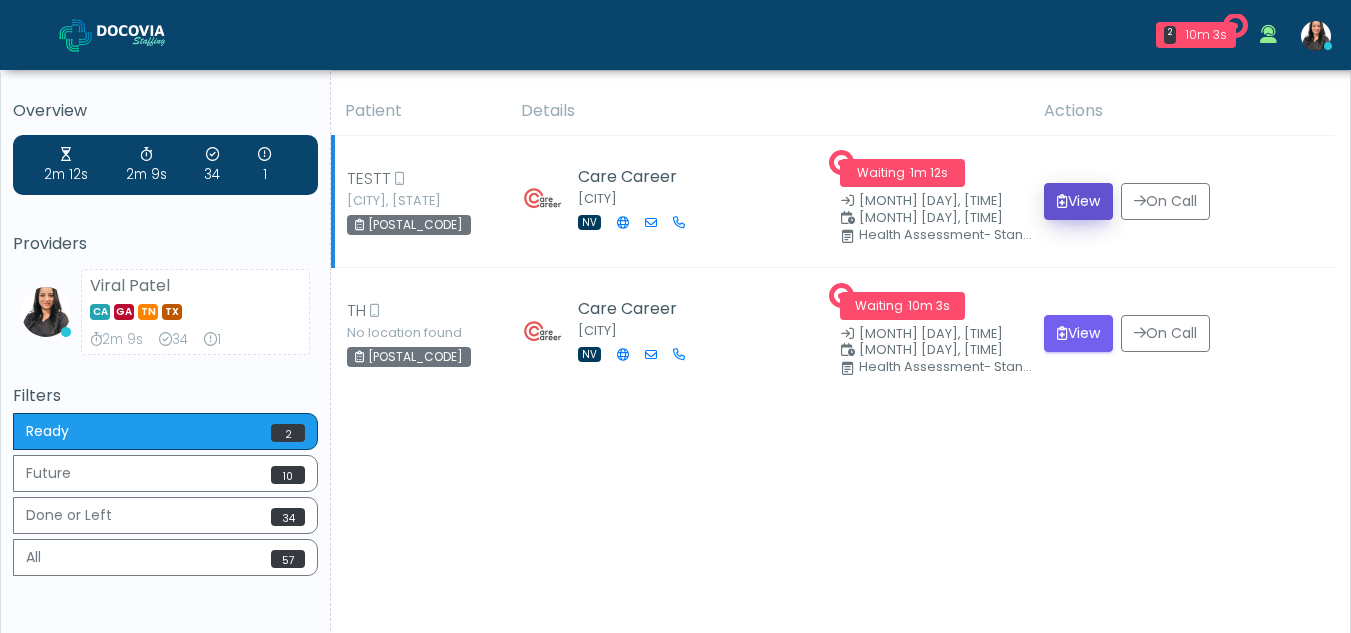 click on "View" at bounding box center (1078, 201) 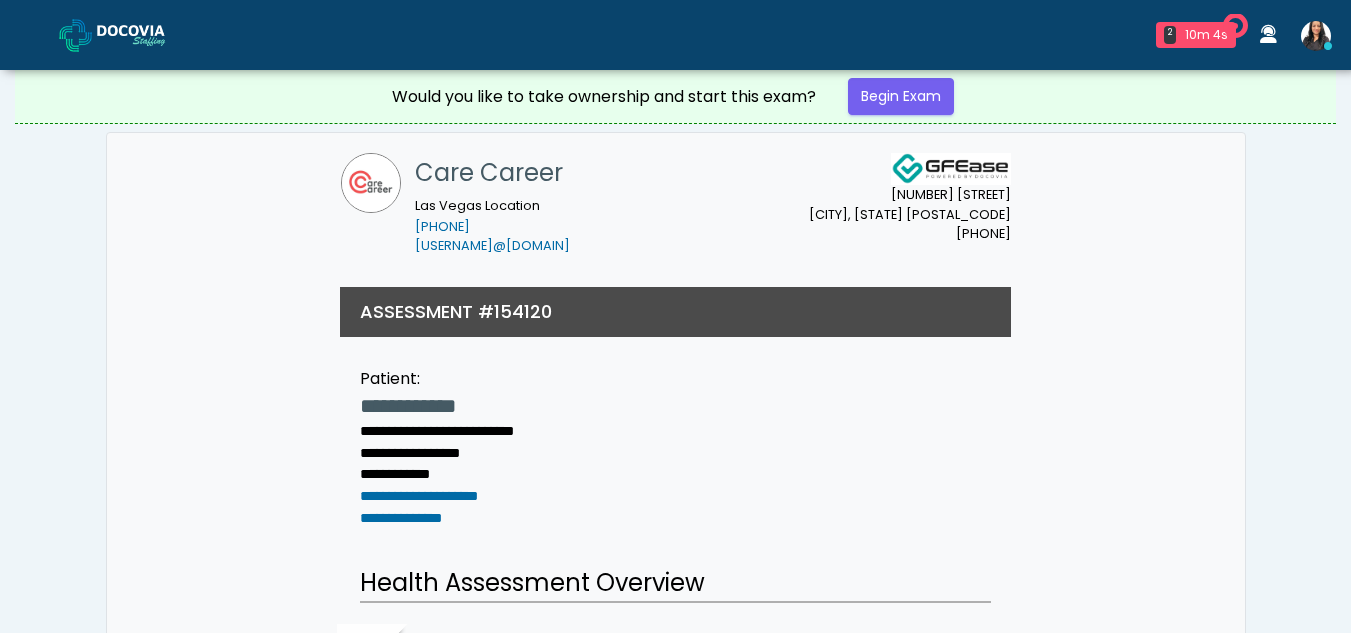 scroll, scrollTop: 0, scrollLeft: 0, axis: both 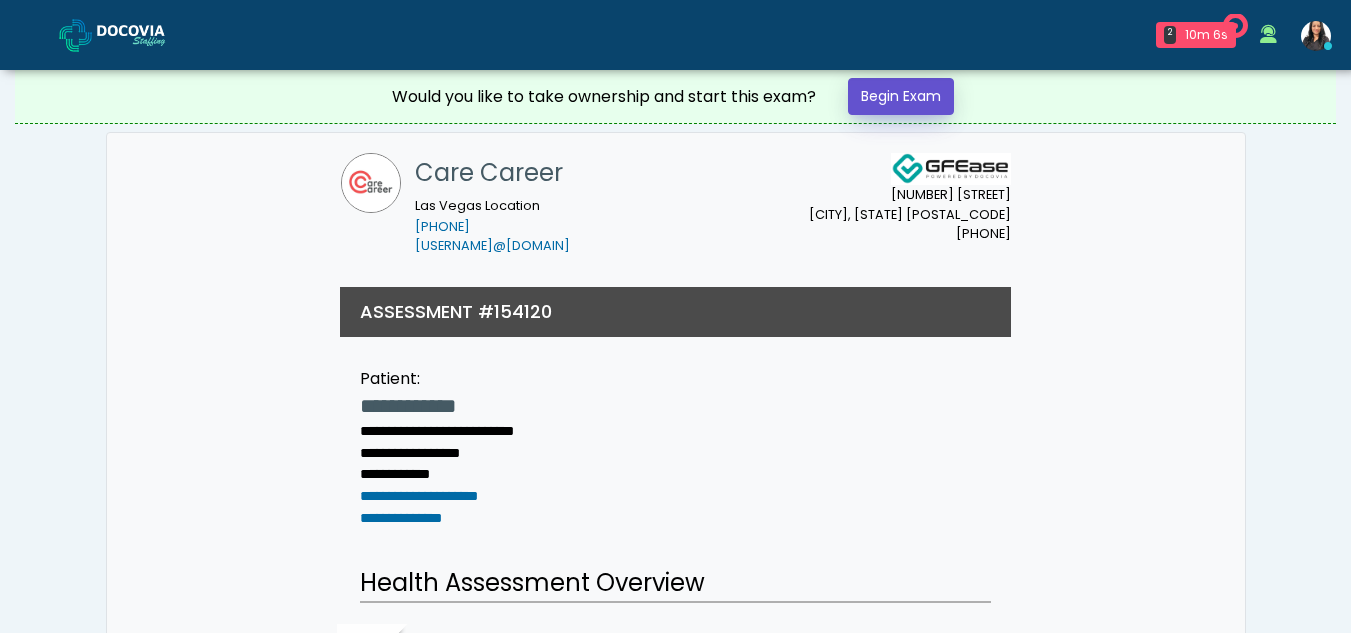 click on "Begin Exam" at bounding box center (901, 96) 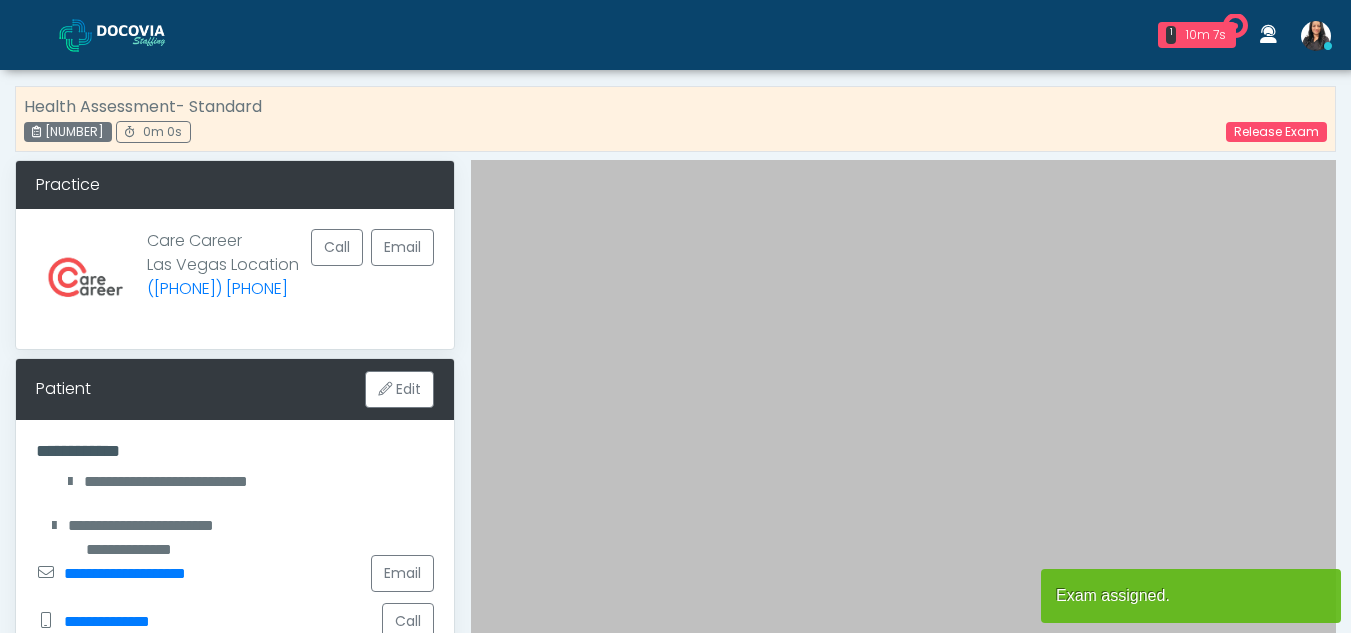 scroll, scrollTop: 0, scrollLeft: 0, axis: both 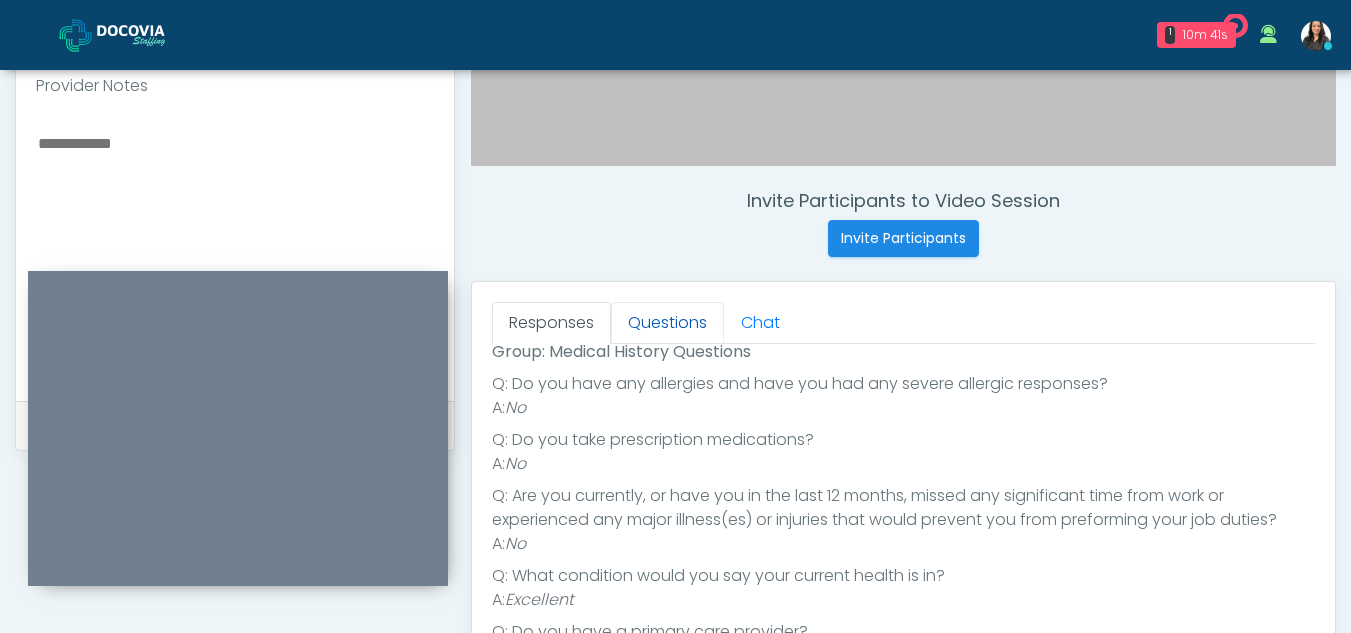 click on "Questions" at bounding box center (667, 323) 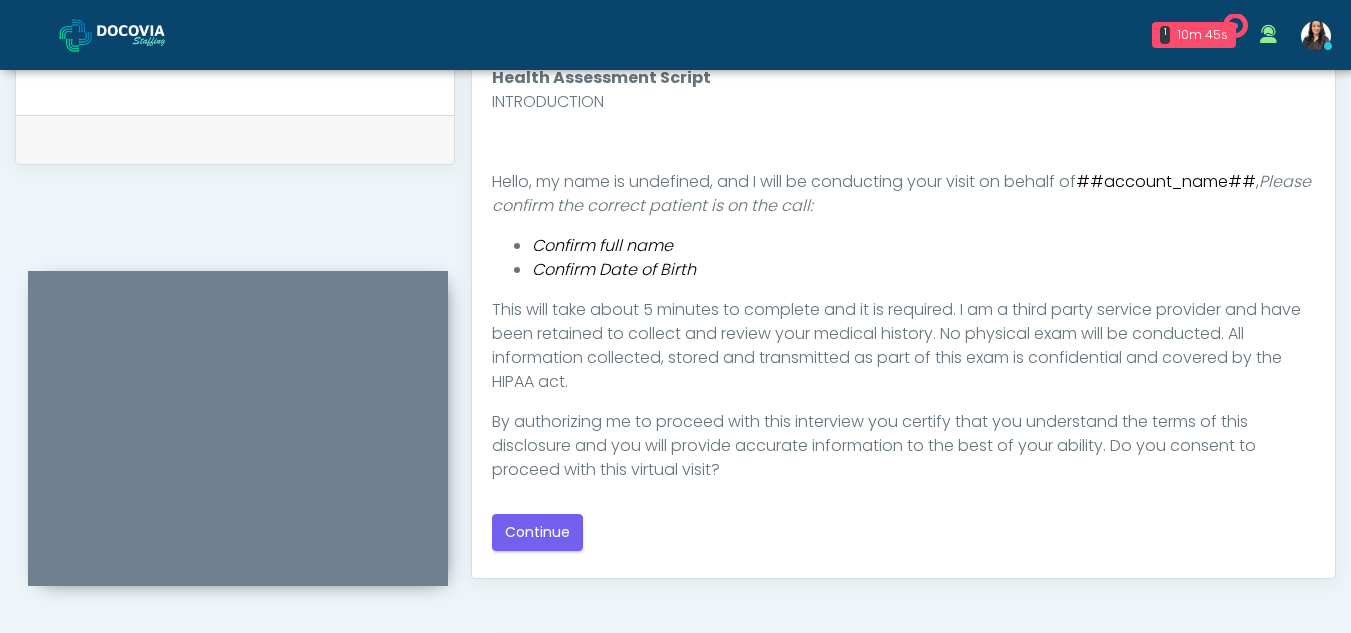 scroll, scrollTop: 960, scrollLeft: 0, axis: vertical 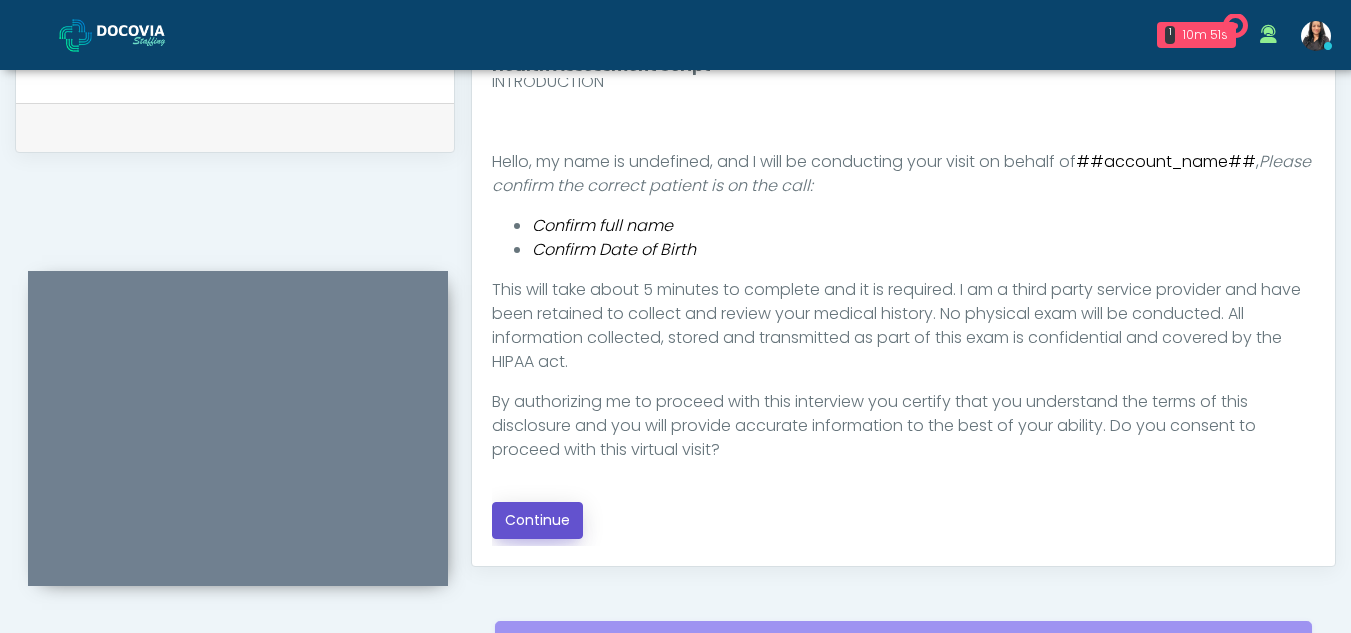 click on "Continue" at bounding box center (537, 520) 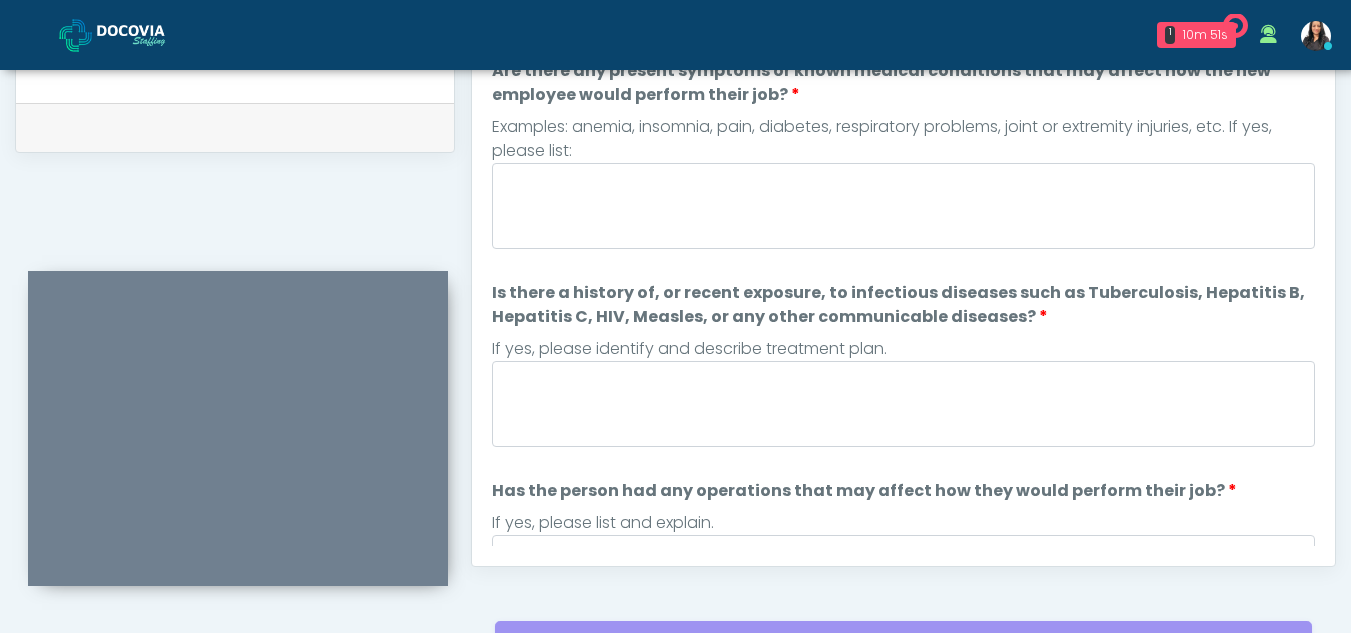 scroll, scrollTop: 1162, scrollLeft: 0, axis: vertical 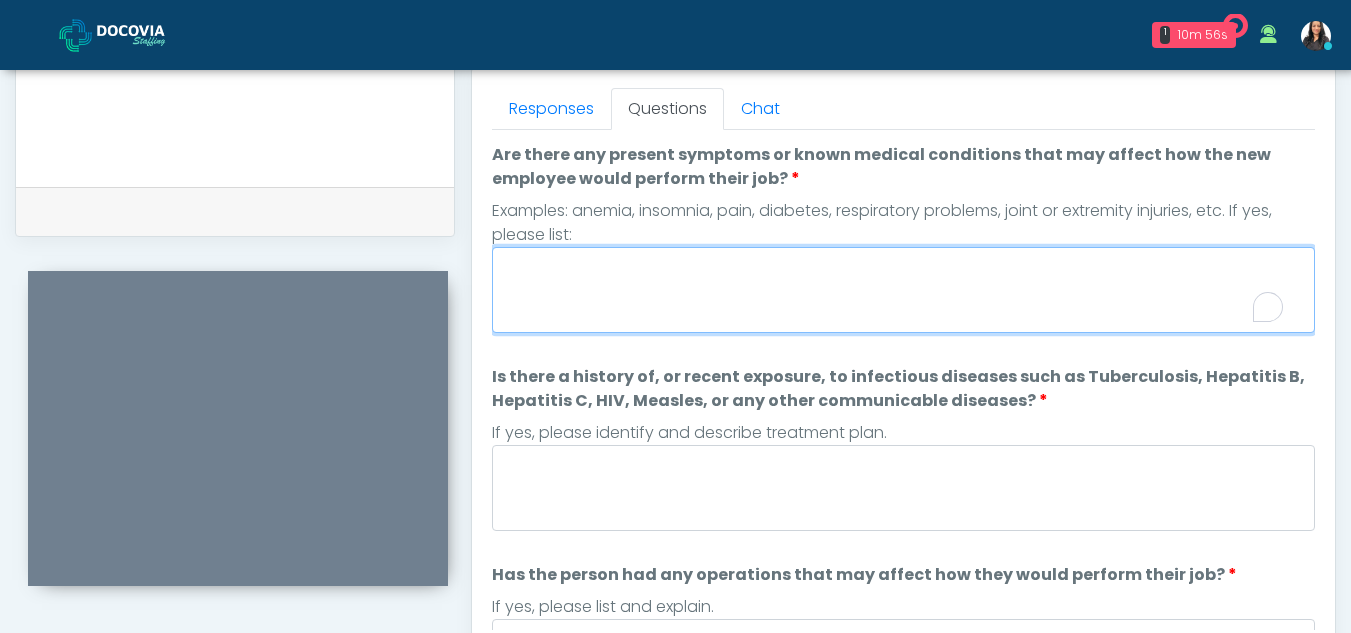 click on "Are there any present symptoms or known medical conditions that may affect how the new employee would perform their job?" at bounding box center (903, 290) 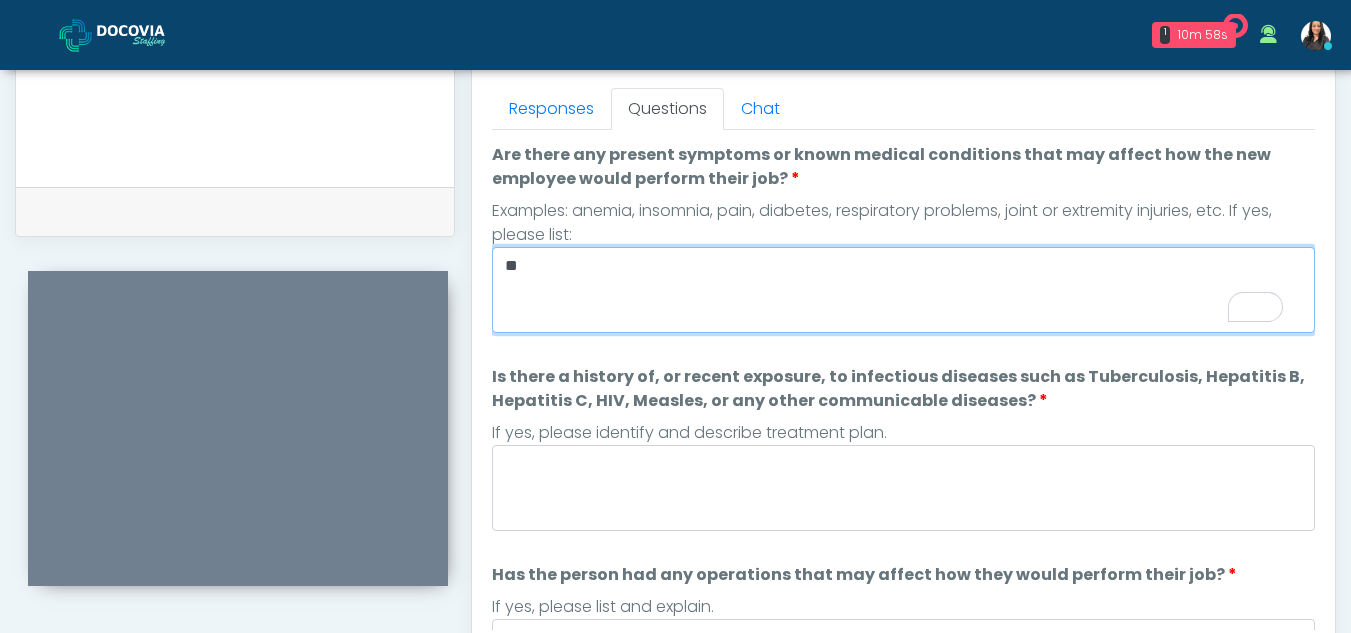 type on "**" 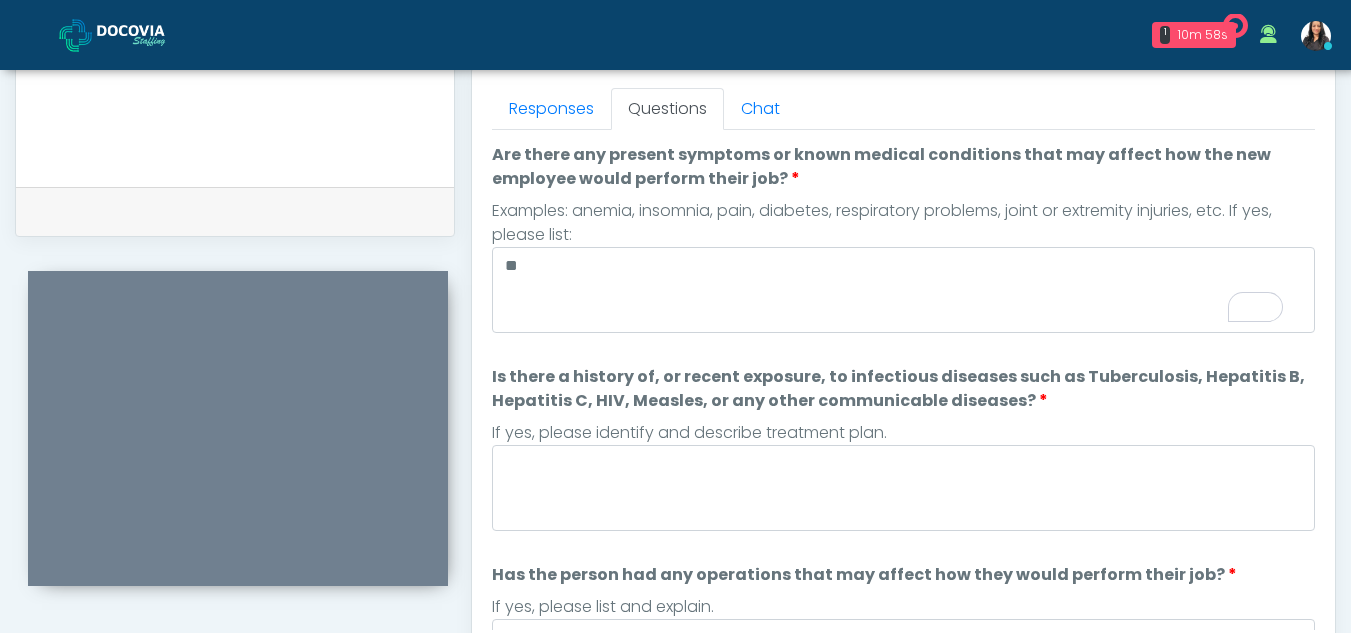 scroll, scrollTop: 61, scrollLeft: 0, axis: vertical 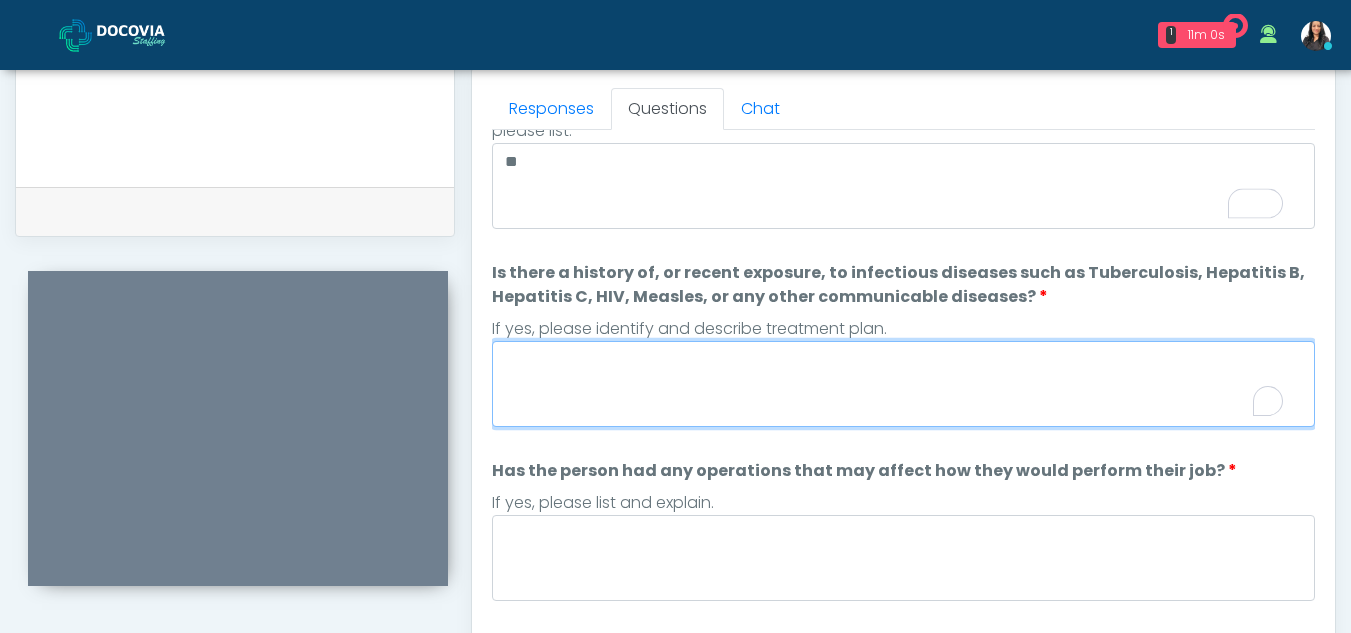 click on "Is there a history of, or recent exposure, to infectious diseases such as Tuberculosis, Hepatitis B, Hepatitis C, HIV, Measles, or any other communicable diseases?" at bounding box center (903, 384) 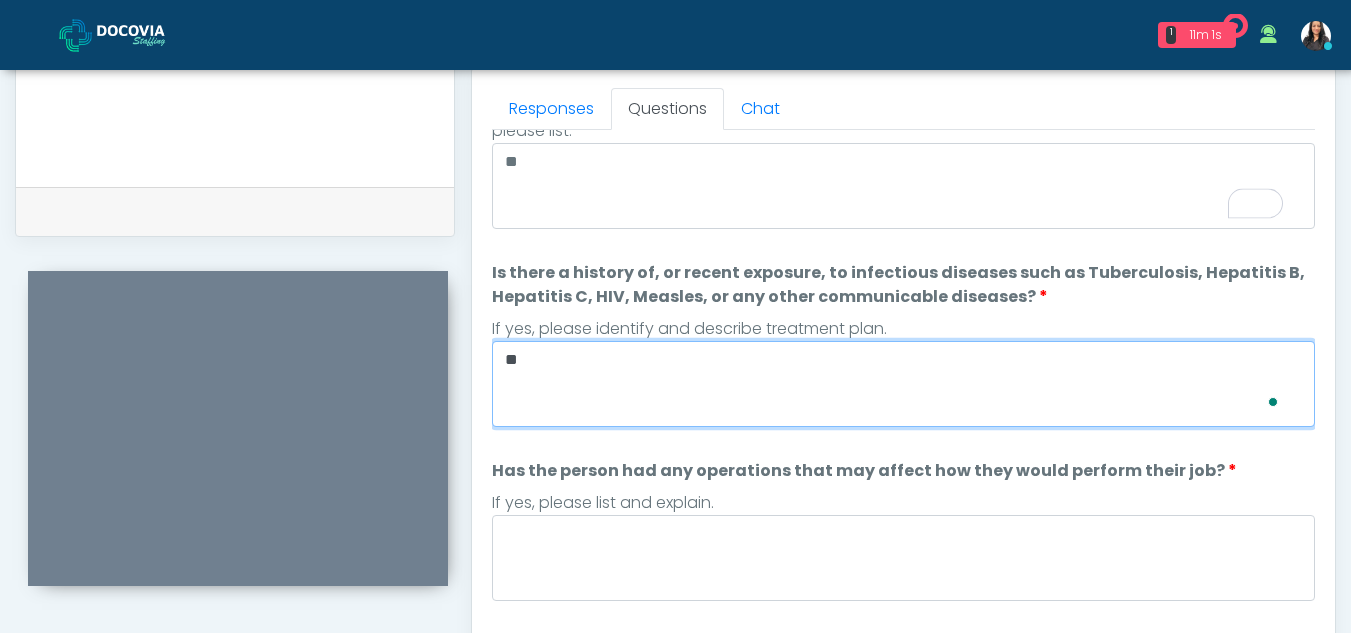 scroll, scrollTop: 104, scrollLeft: 0, axis: vertical 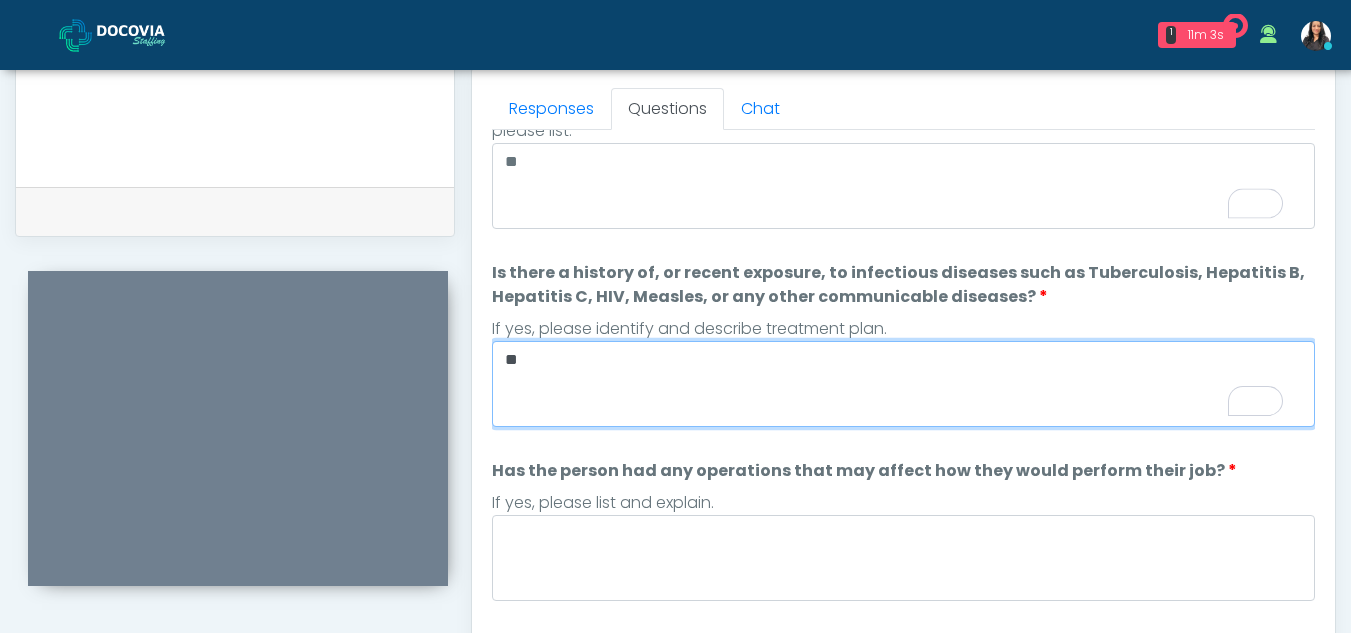type on "**" 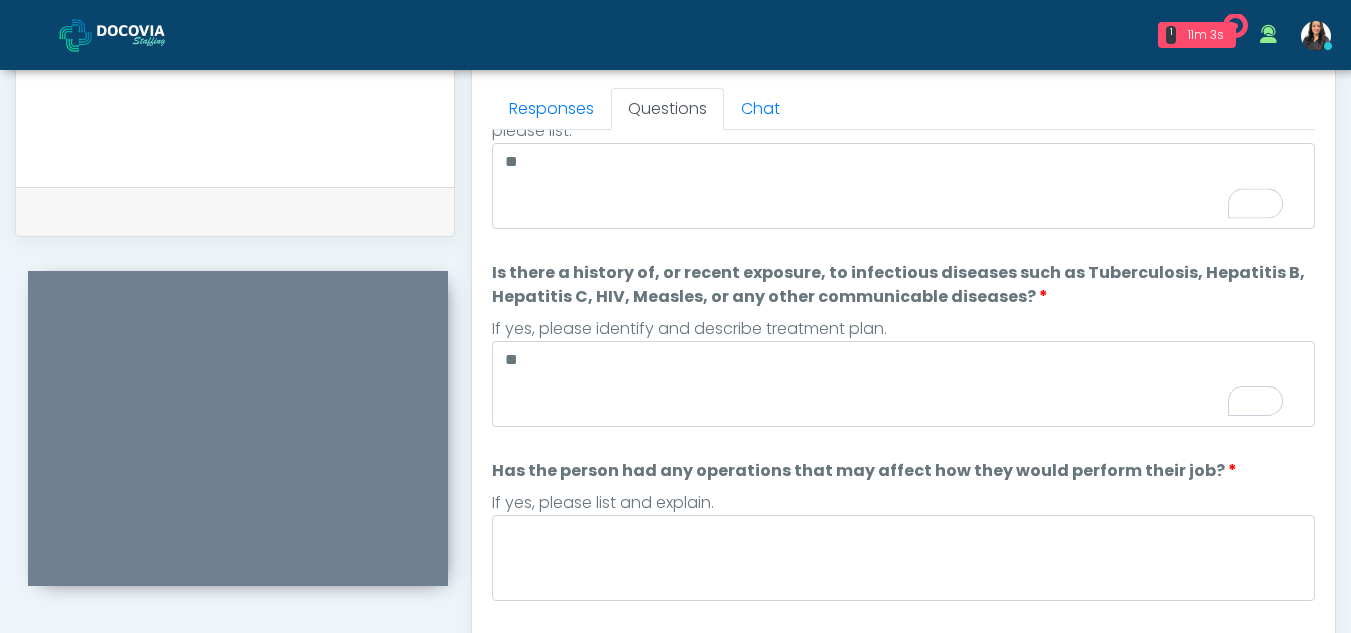 scroll, scrollTop: 184, scrollLeft: 0, axis: vertical 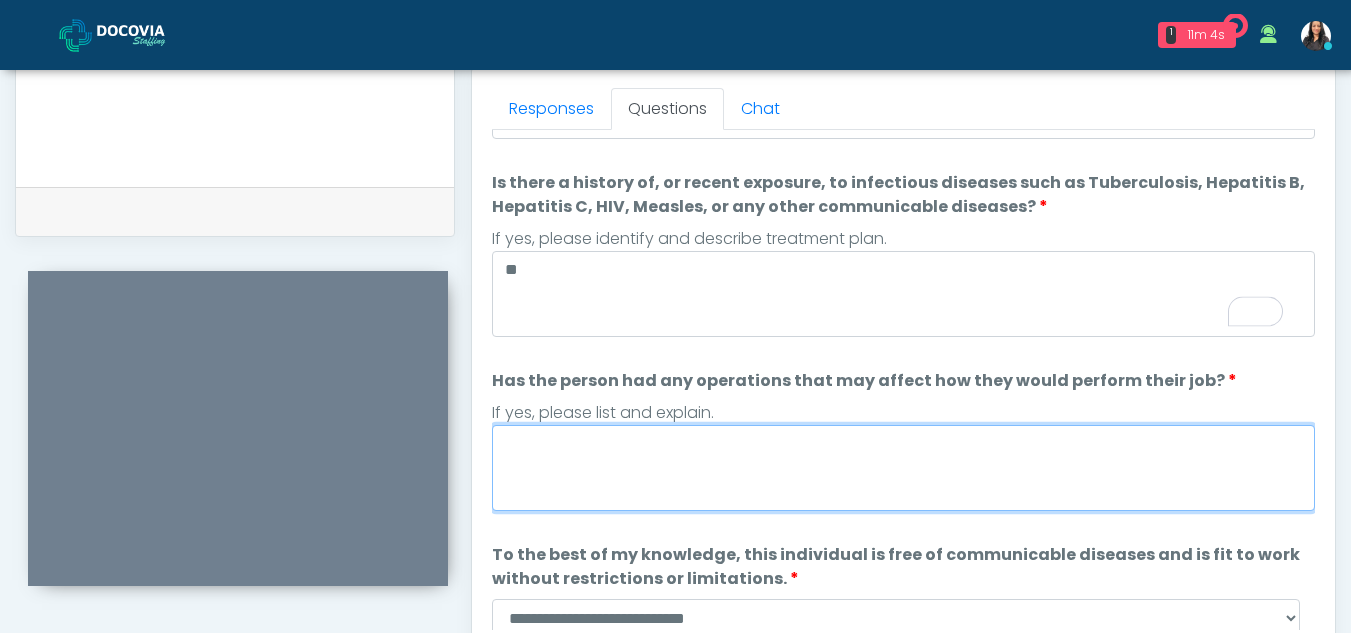 click on "Has the person had any operations that may affect how they would perform their job?" at bounding box center [903, 468] 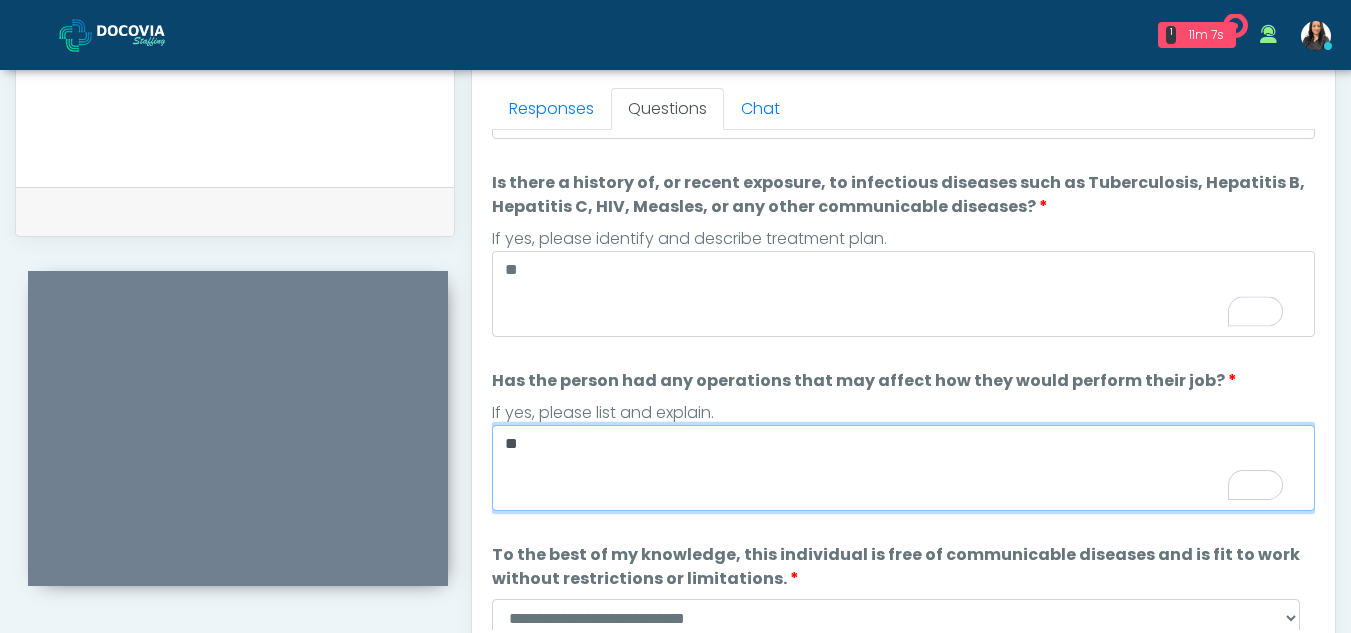 type on "**" 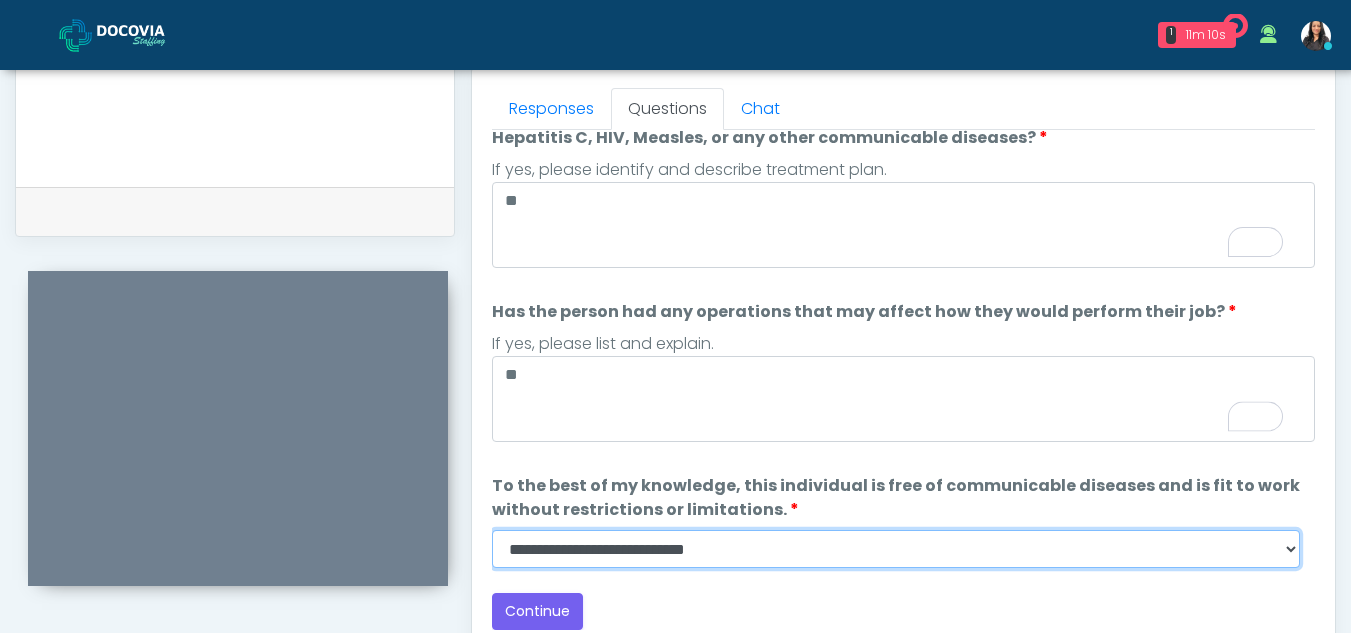click on "**********" at bounding box center (896, 549) 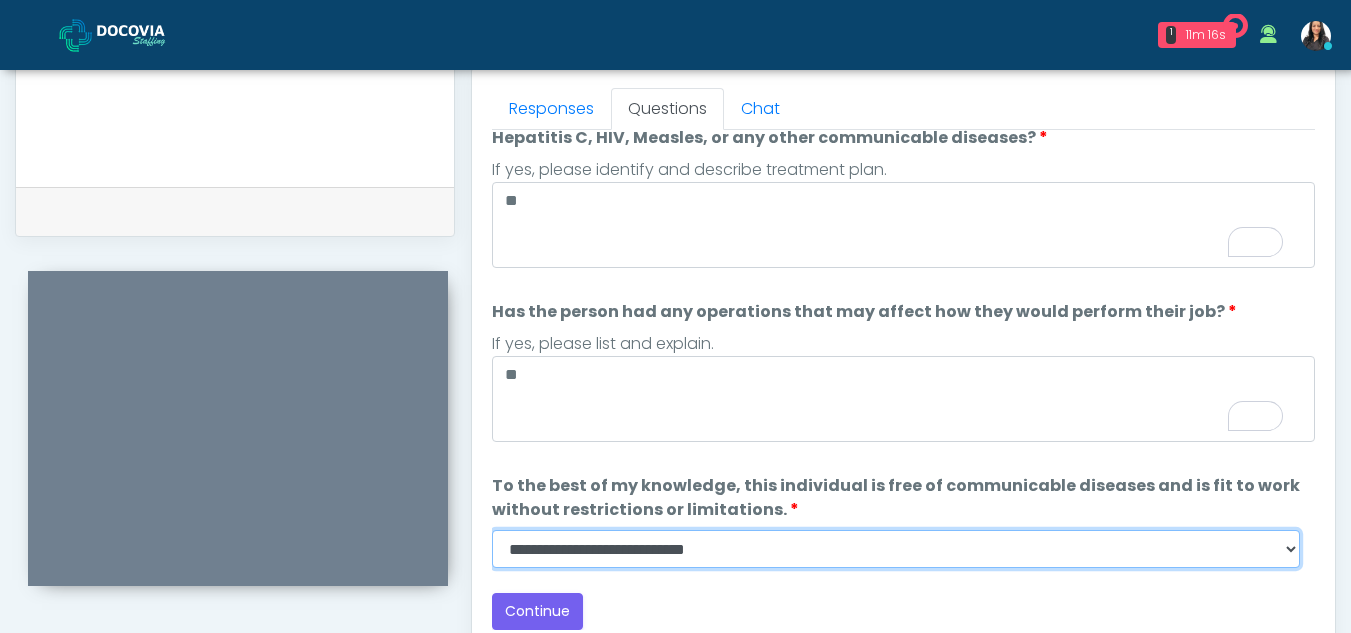 select on "******" 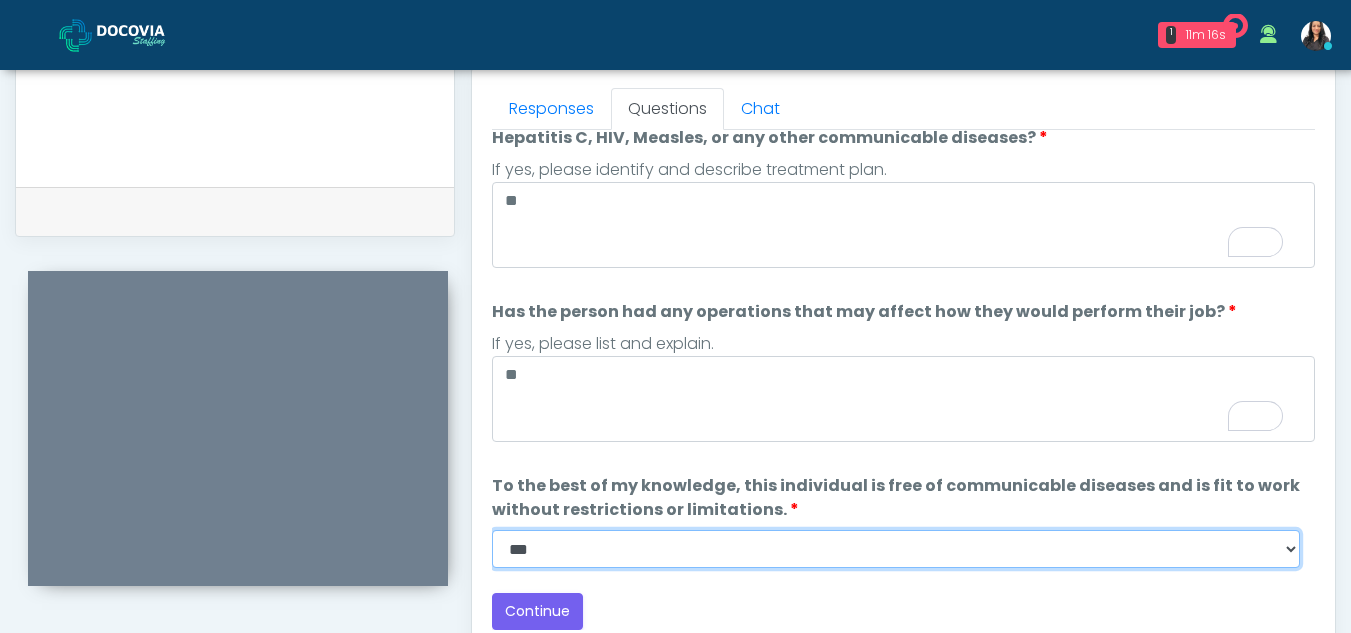 click on "**********" at bounding box center [896, 549] 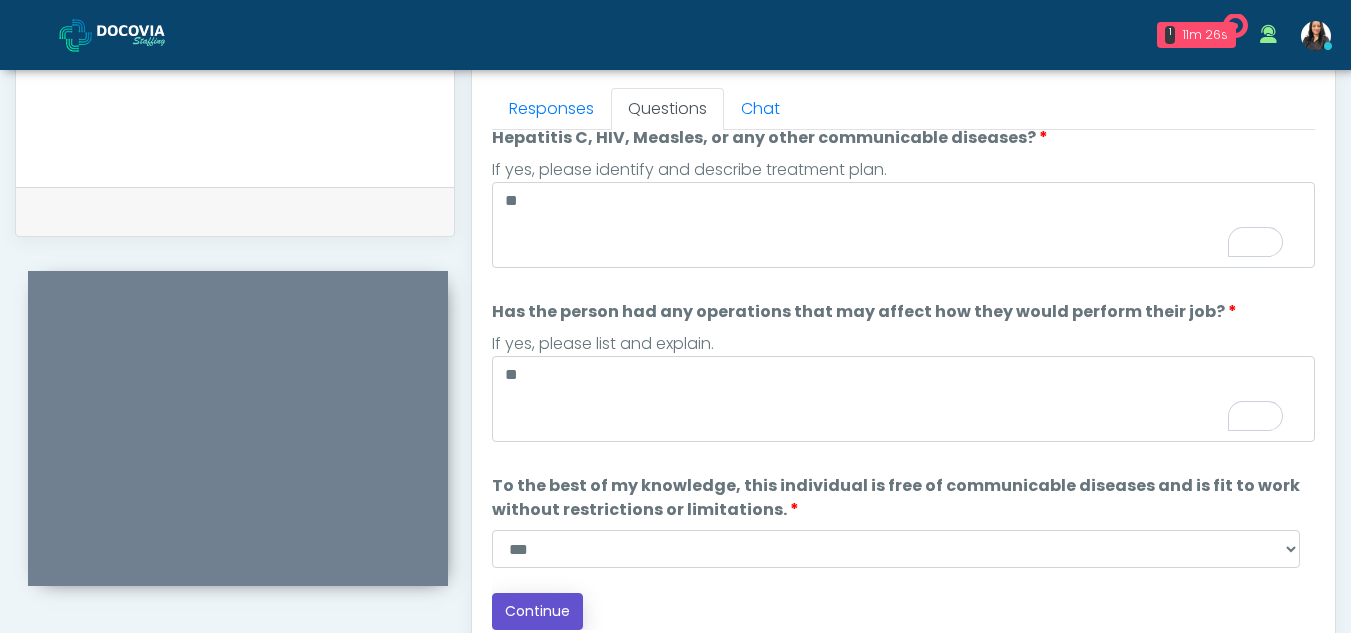 click on "Continue" at bounding box center (537, 611) 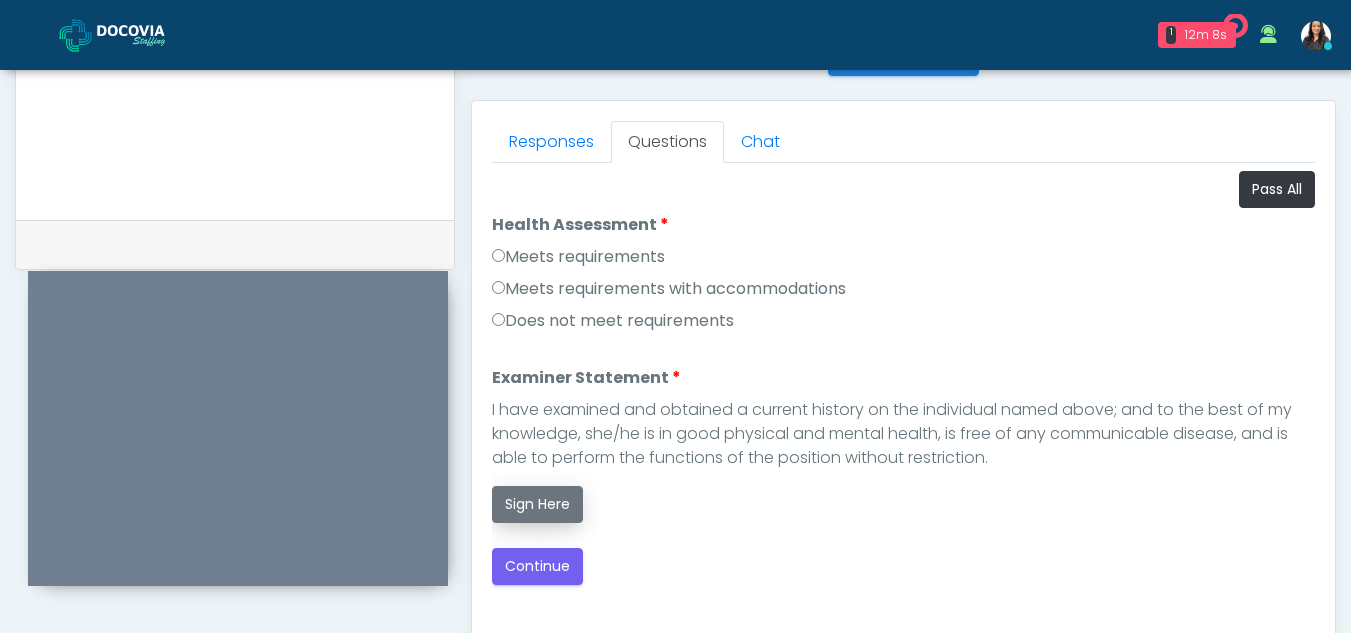 click on "Sign Here" at bounding box center [537, 504] 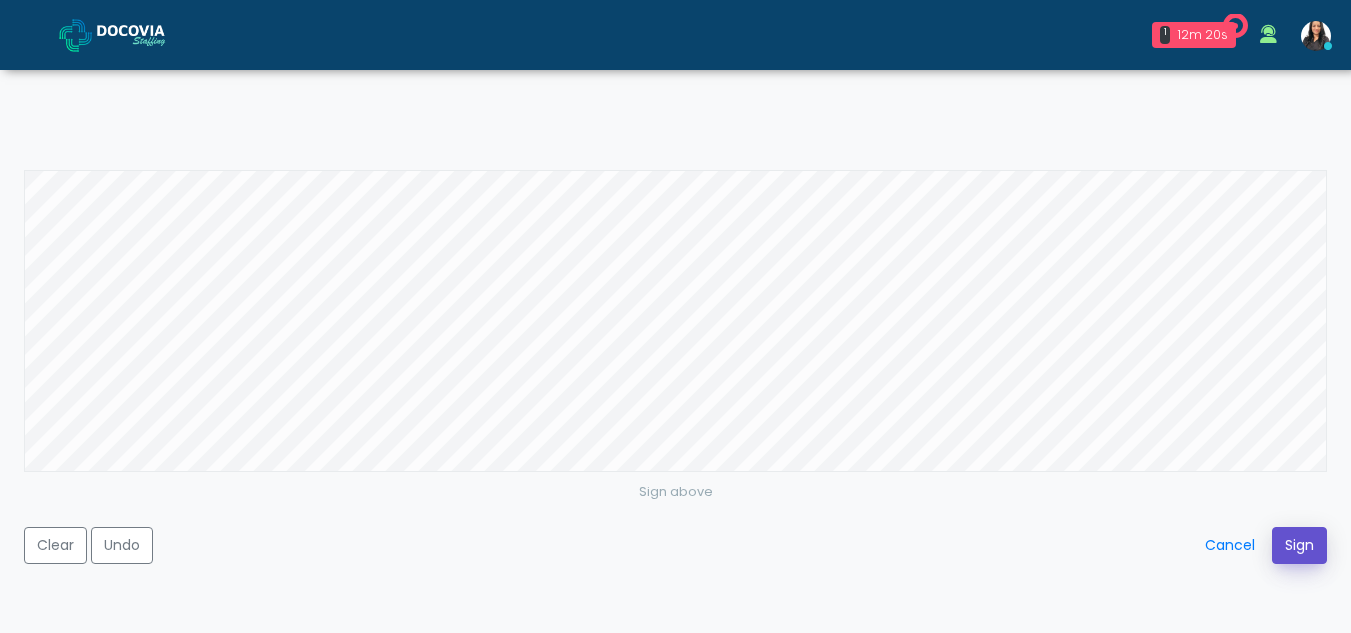 click on "Sign" at bounding box center [1299, 545] 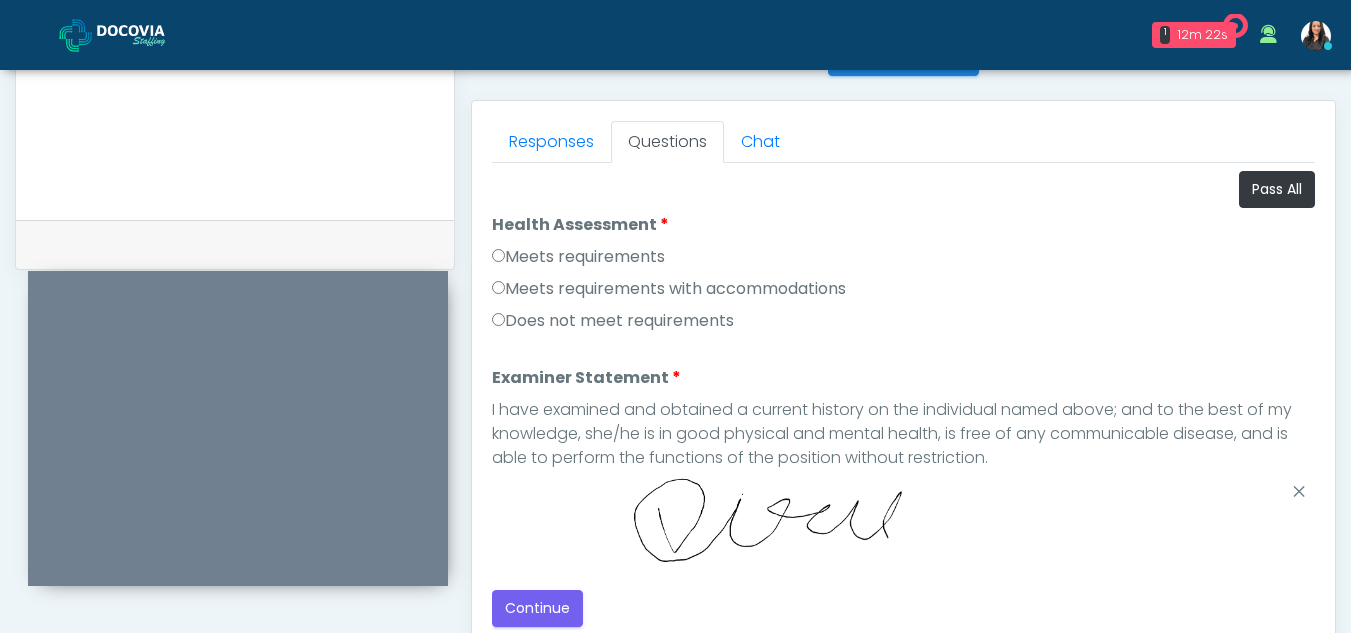 scroll, scrollTop: 1162, scrollLeft: 0, axis: vertical 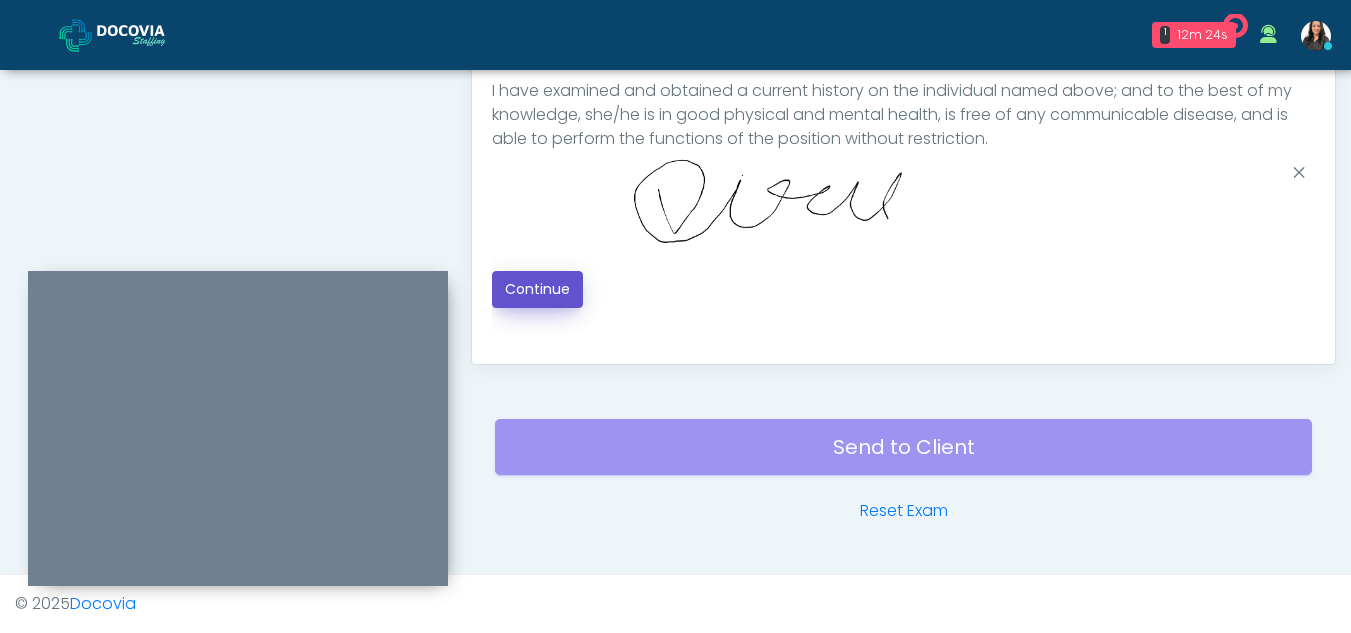 click on "Continue" at bounding box center (537, 289) 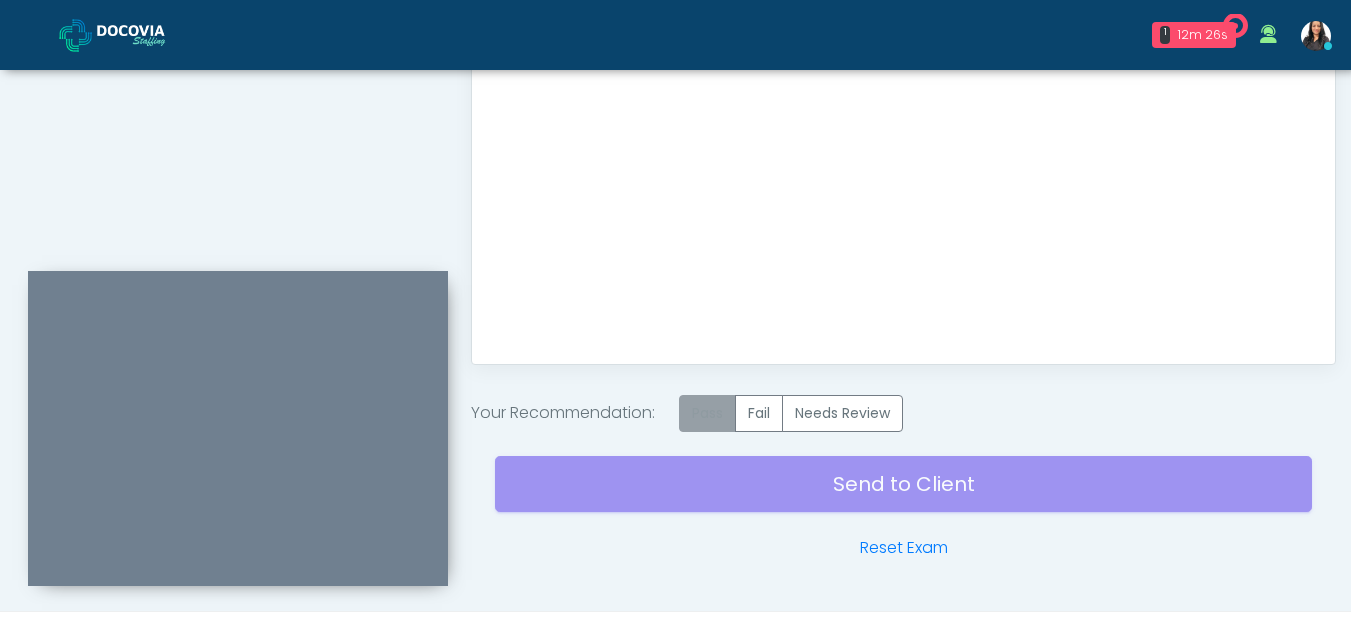 click on "Pass" at bounding box center [707, 413] 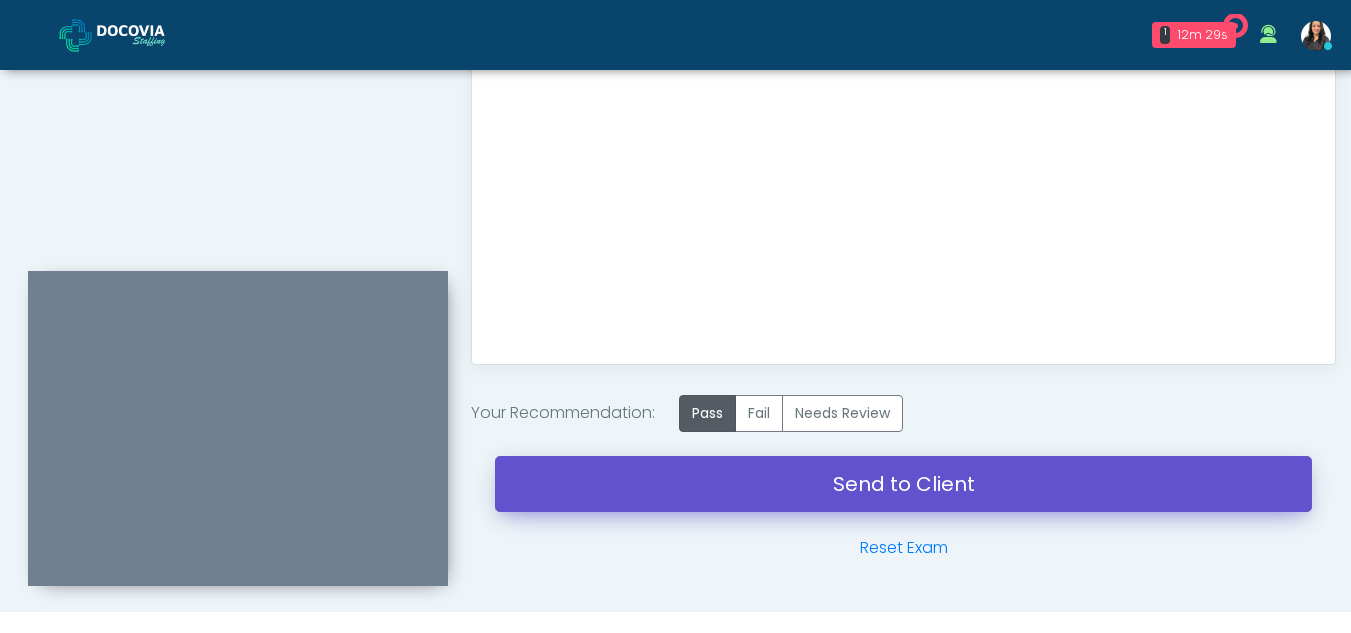 click on "Send to Client" at bounding box center (903, 484) 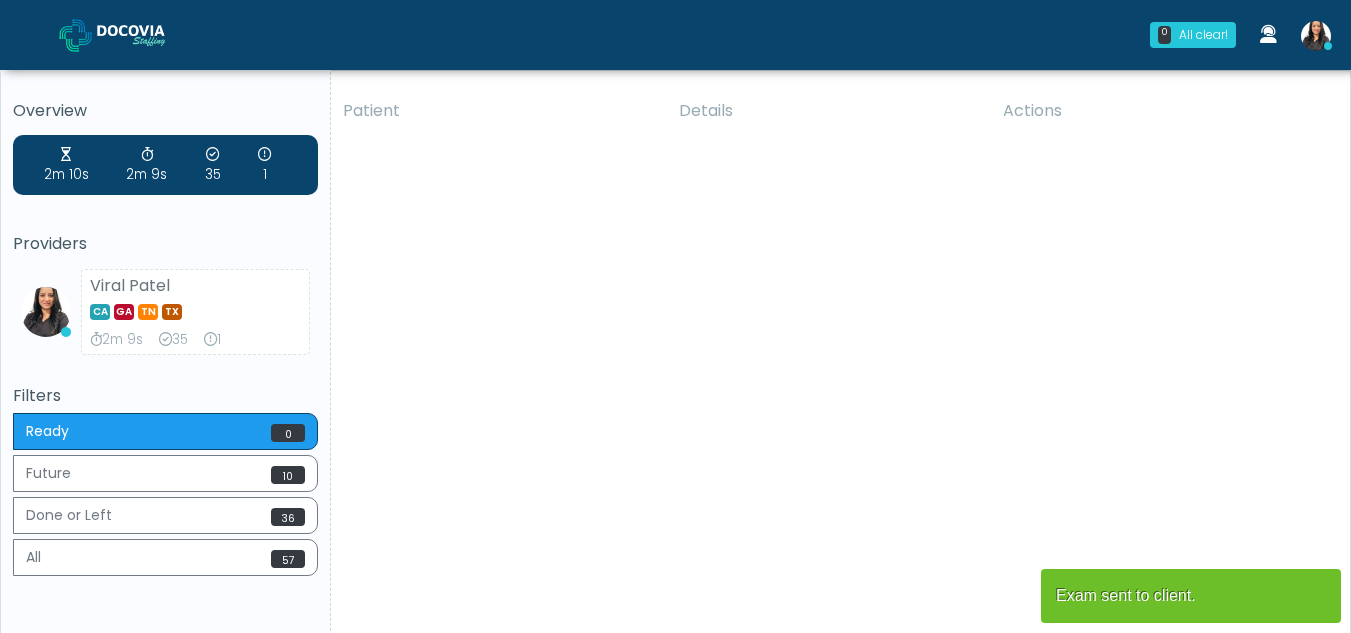 scroll, scrollTop: 0, scrollLeft: 0, axis: both 